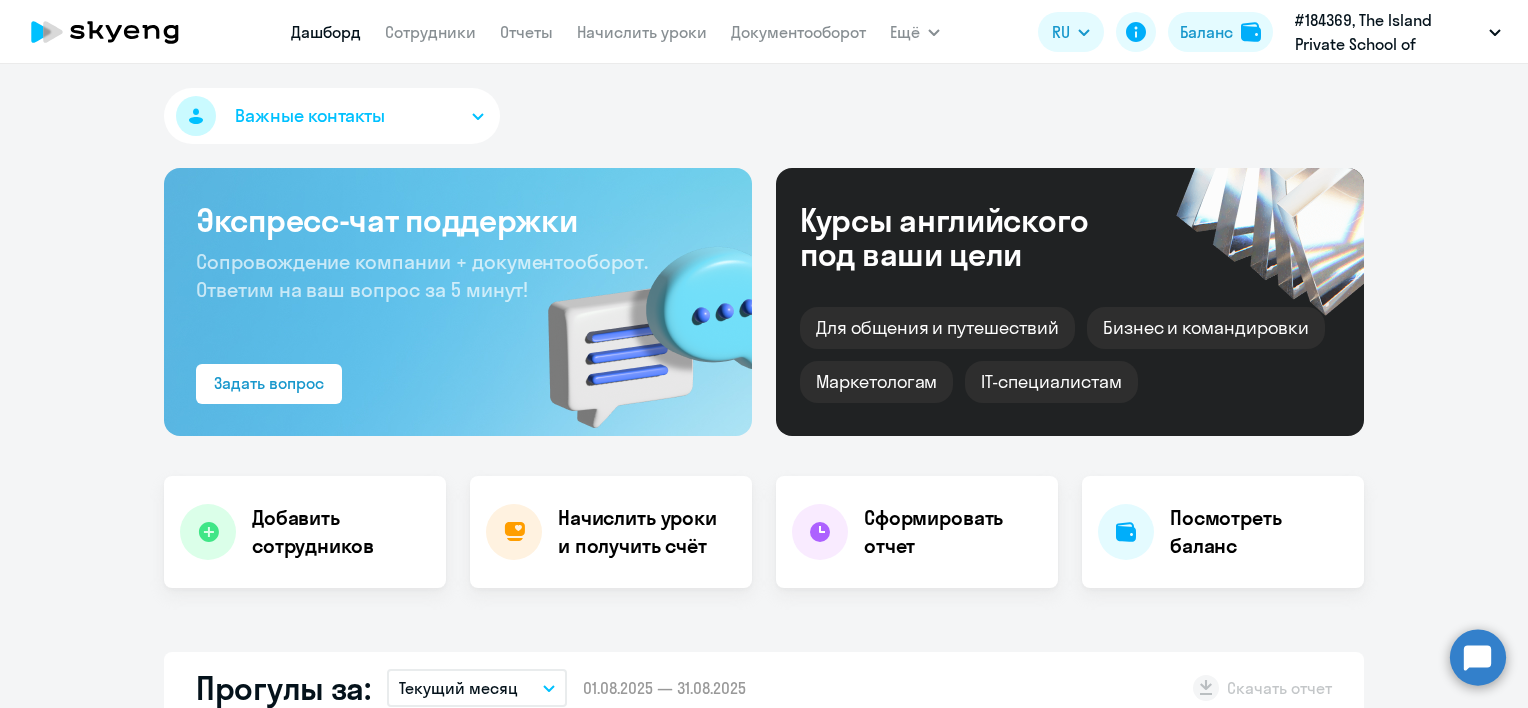 select on "30" 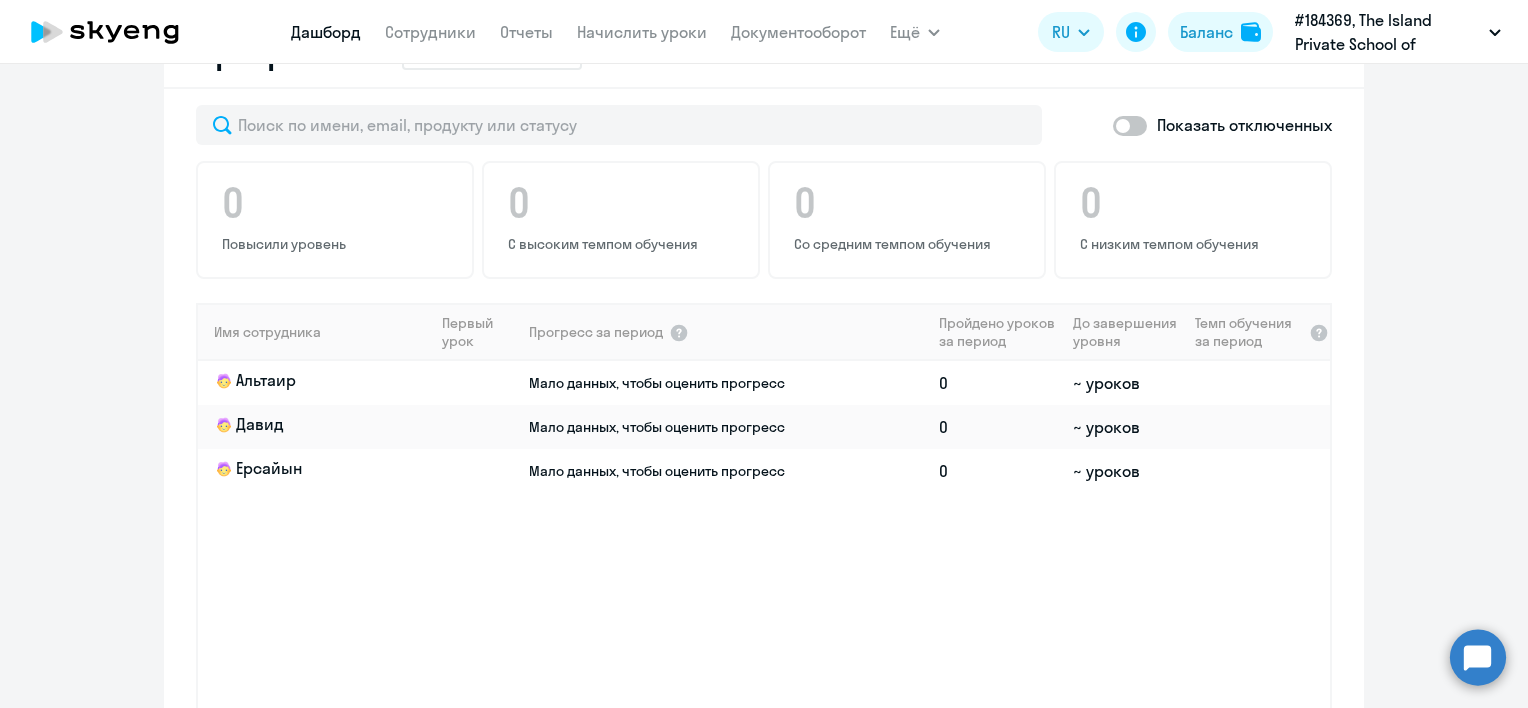scroll, scrollTop: 1202, scrollLeft: 0, axis: vertical 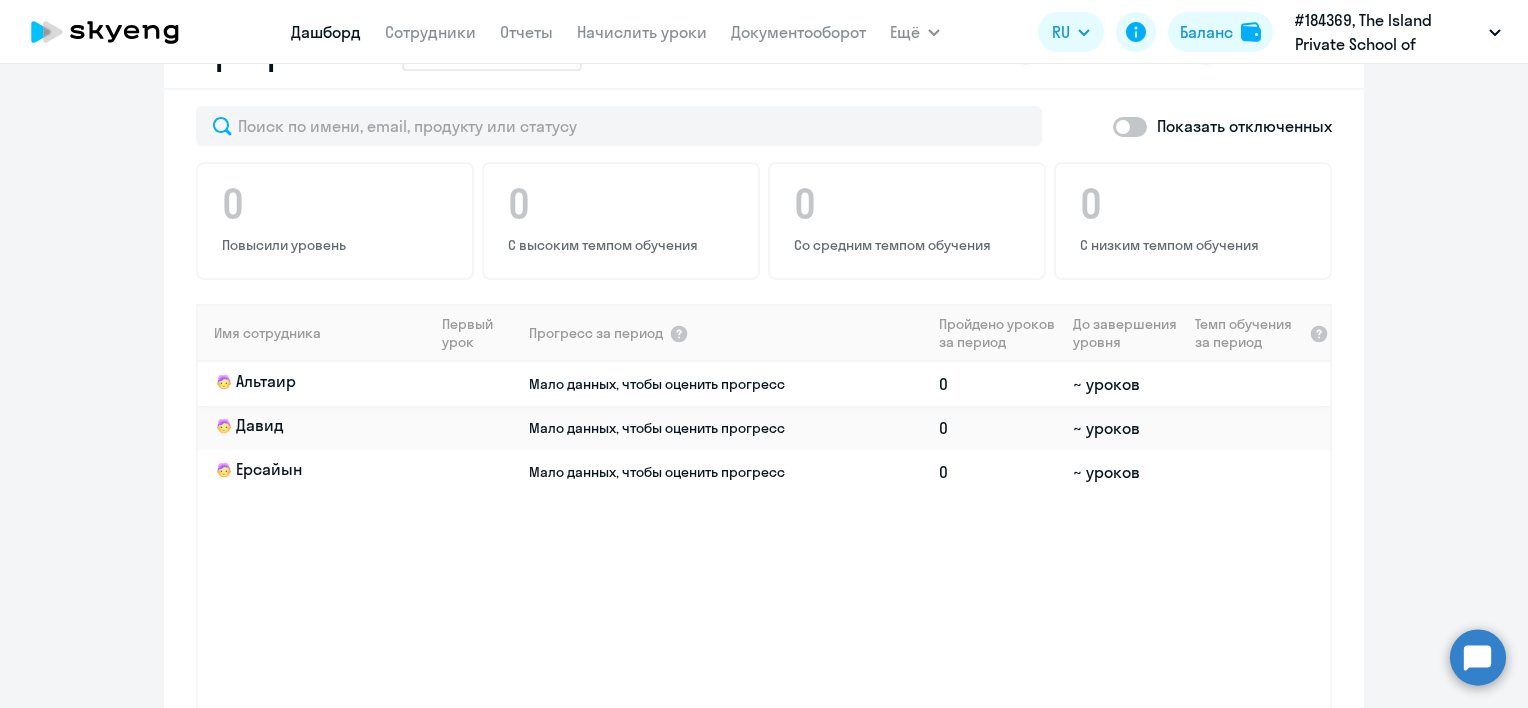 click 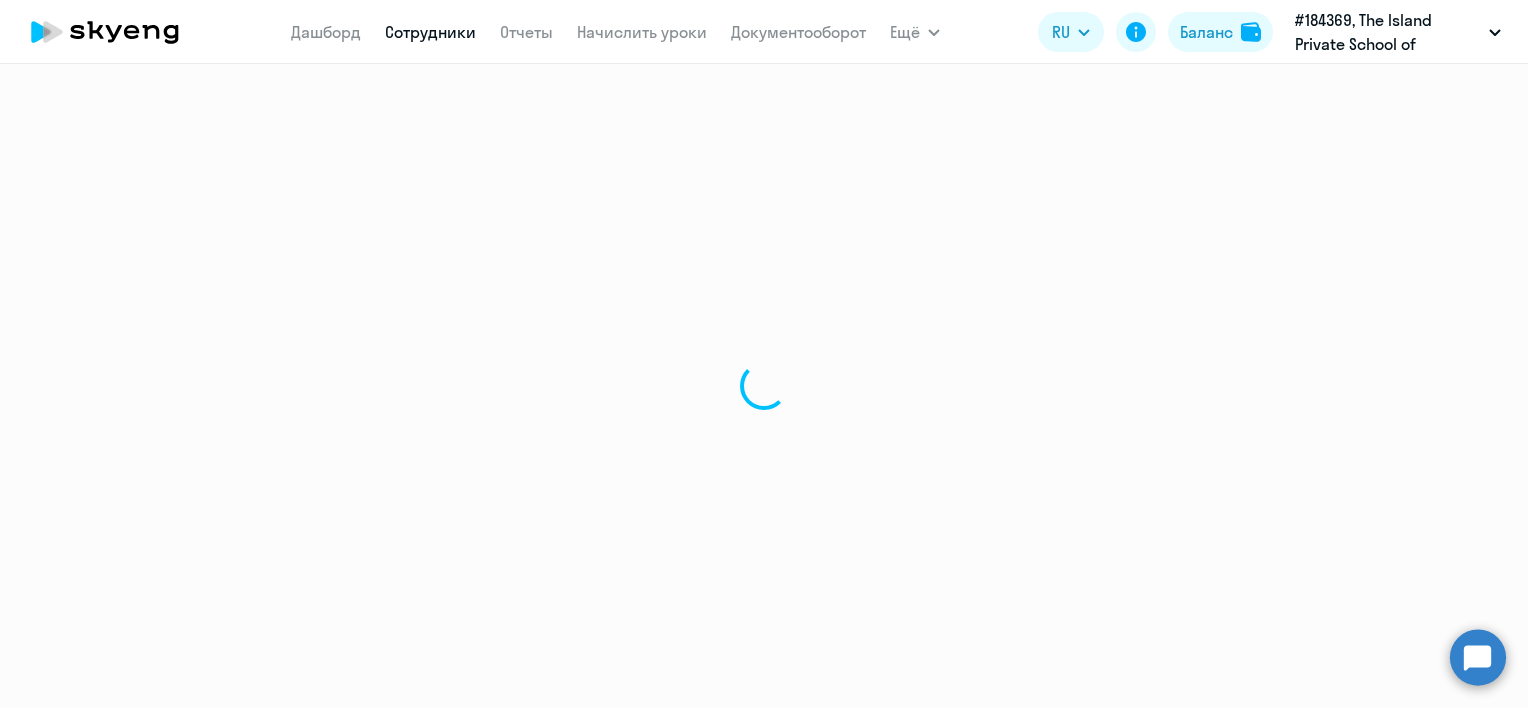 scroll, scrollTop: 0, scrollLeft: 0, axis: both 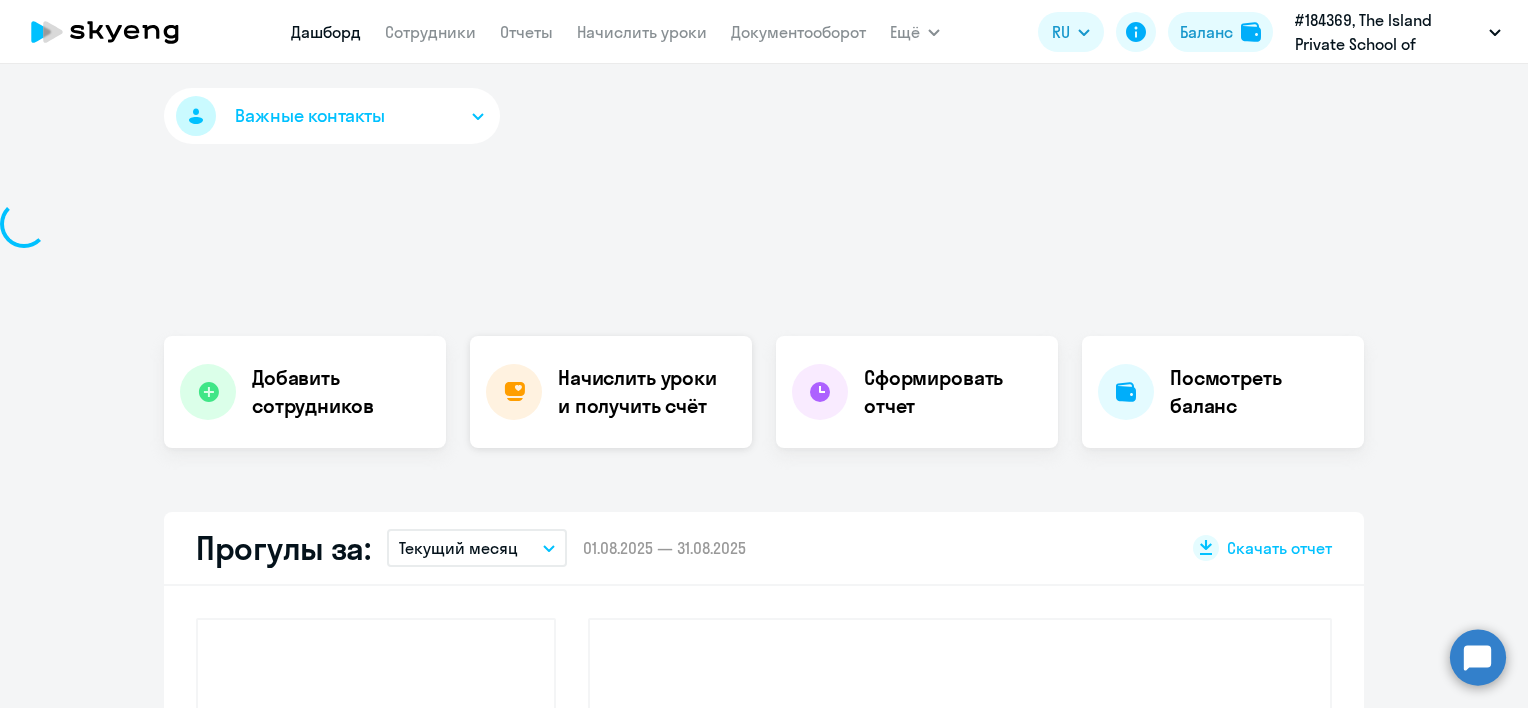 select on "30" 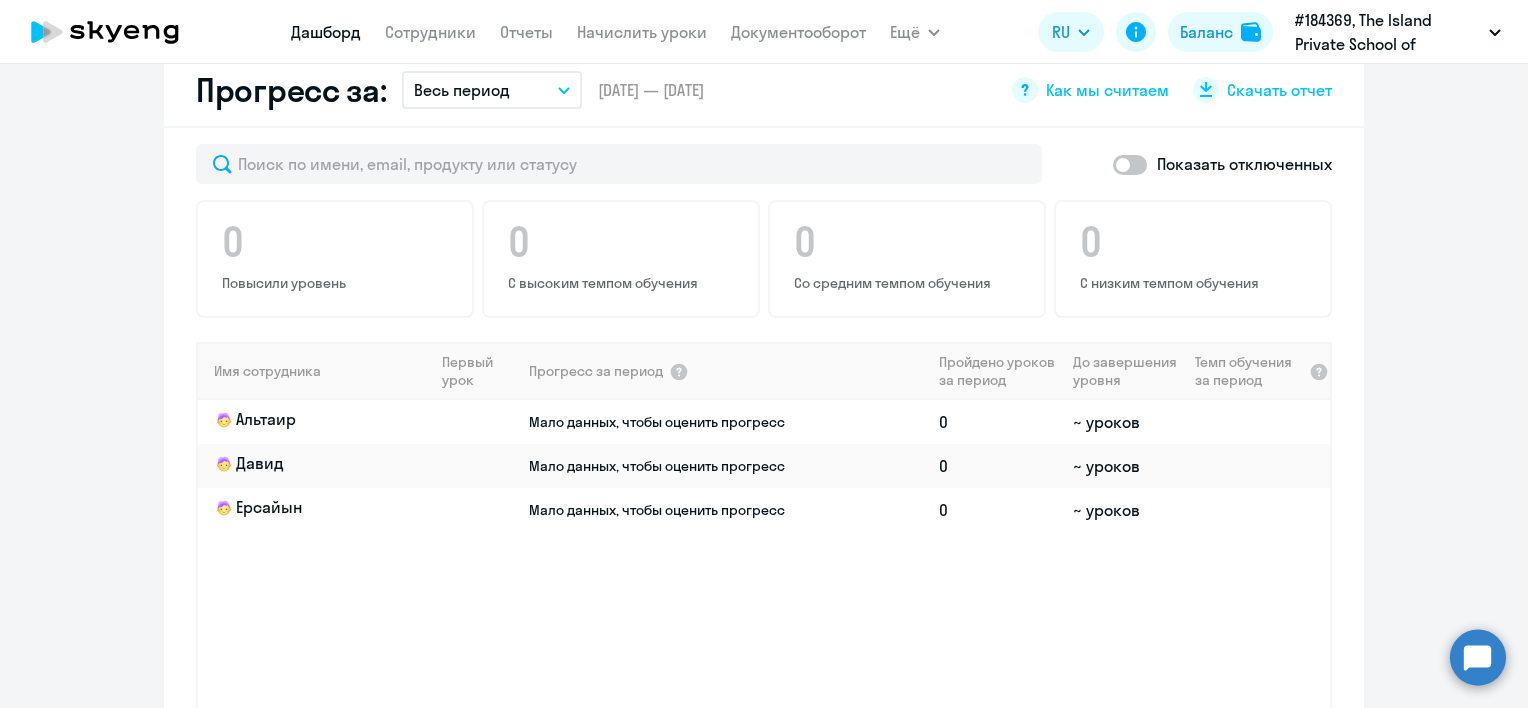 scroll, scrollTop: 1166, scrollLeft: 0, axis: vertical 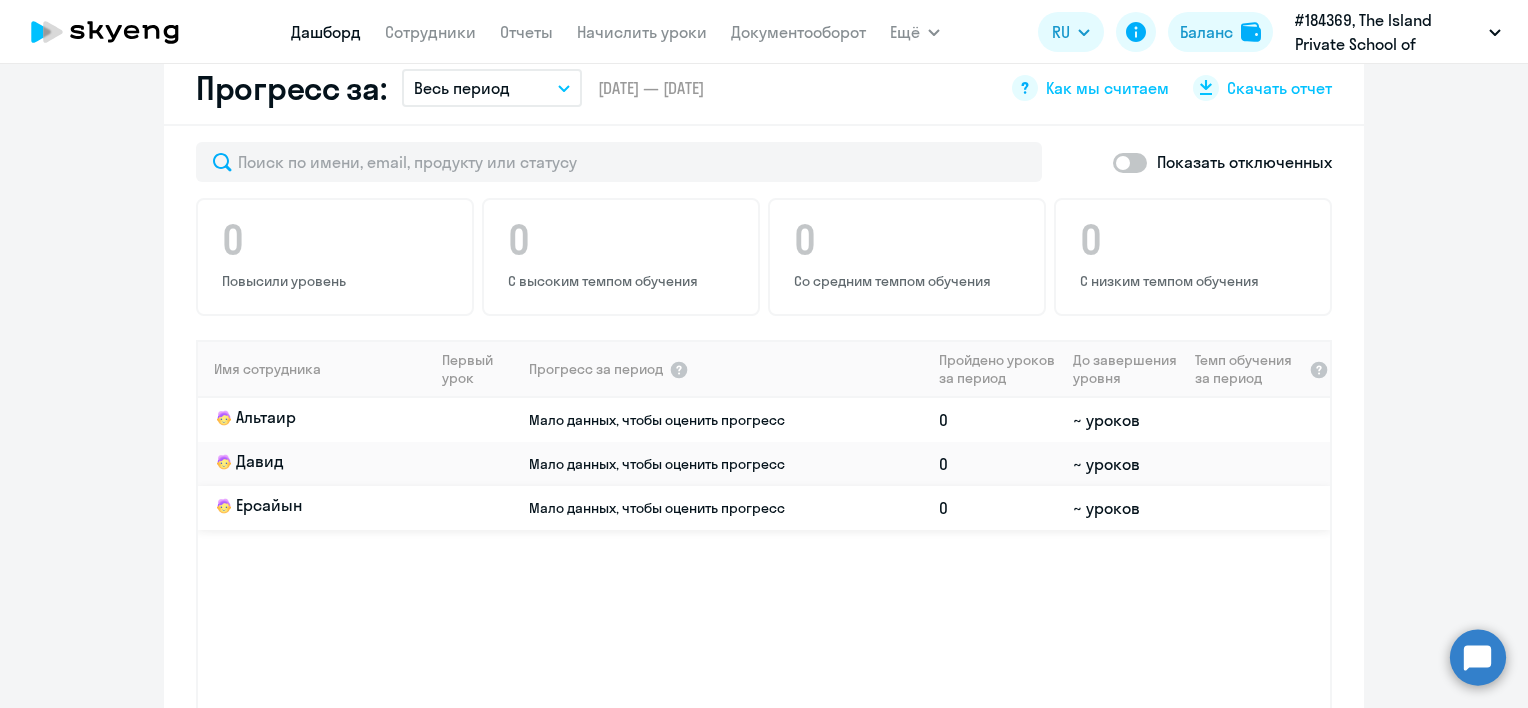 click on "Мало данных, чтобы оценить прогресс" 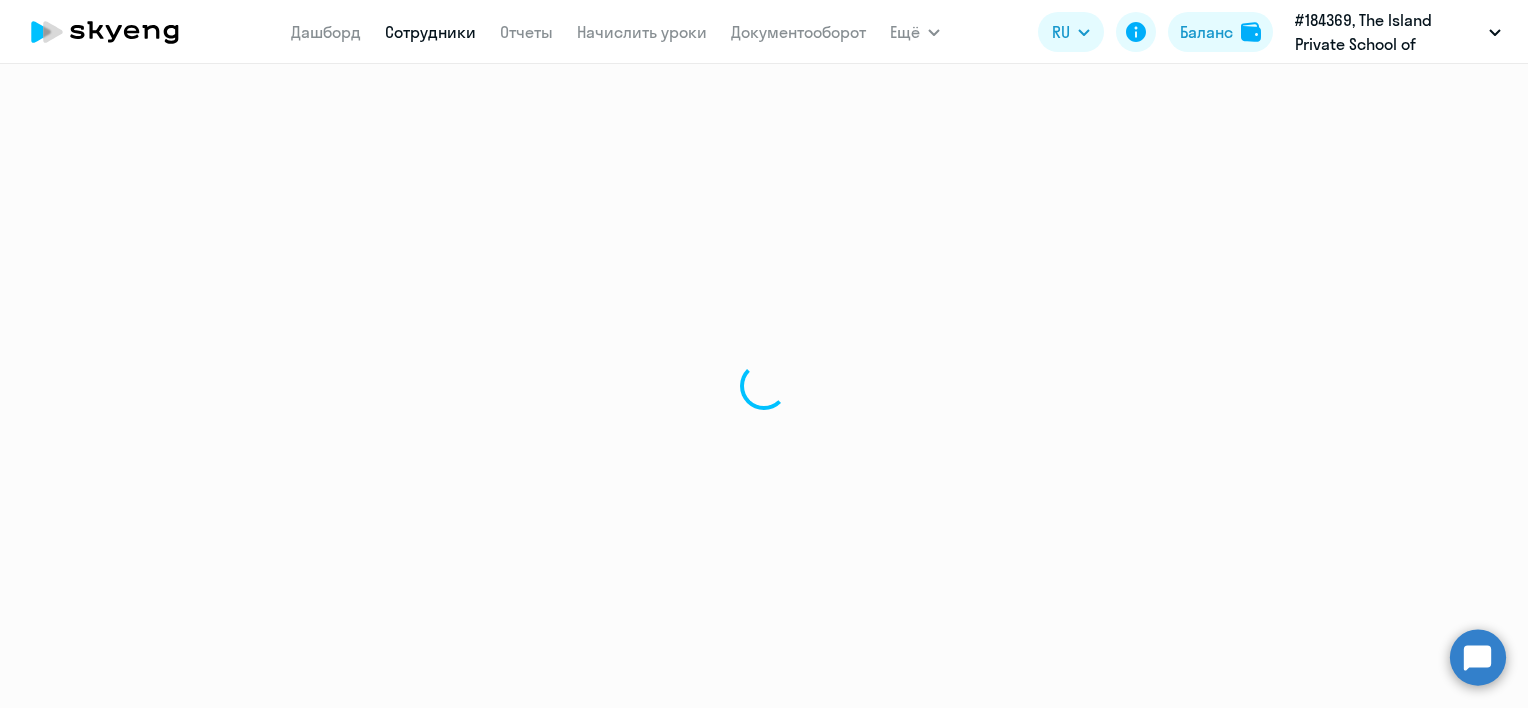 scroll, scrollTop: 0, scrollLeft: 0, axis: both 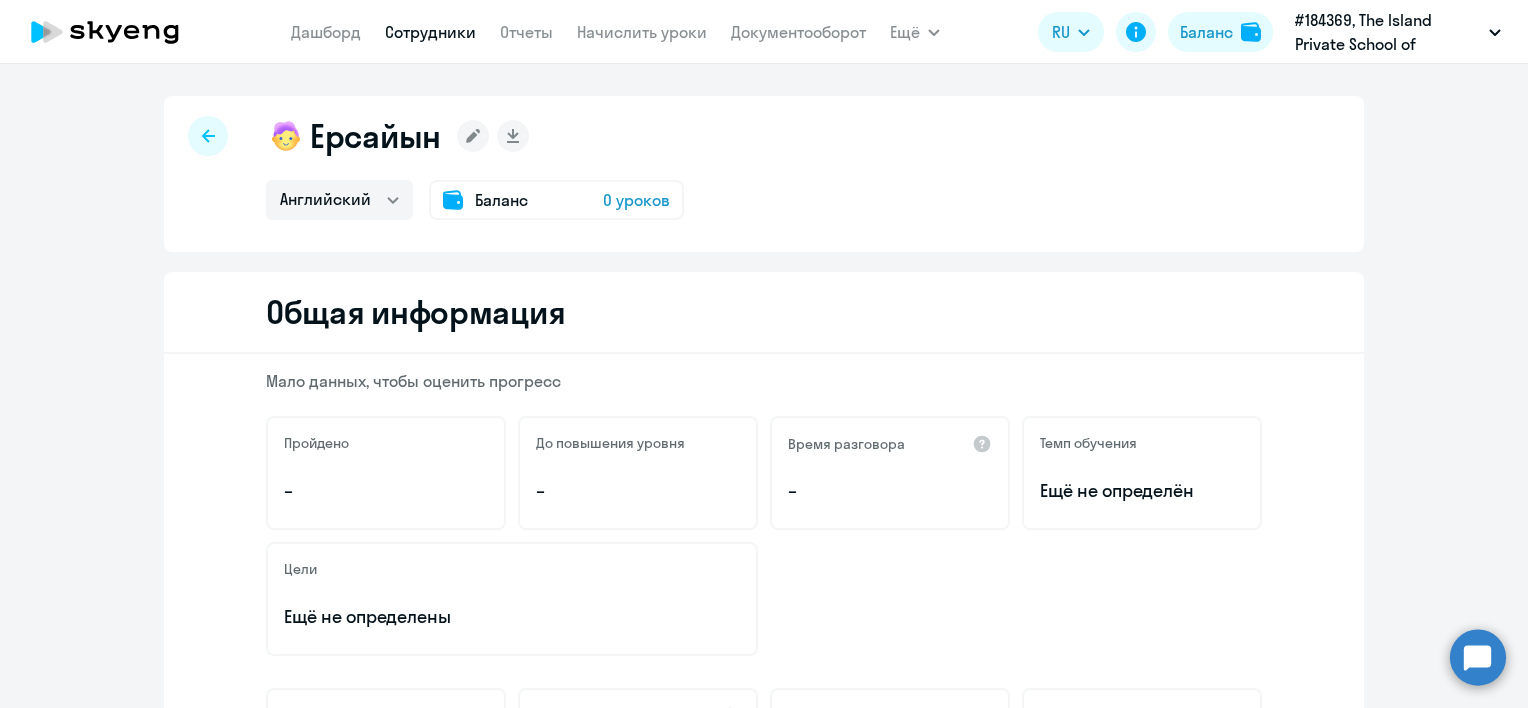 click 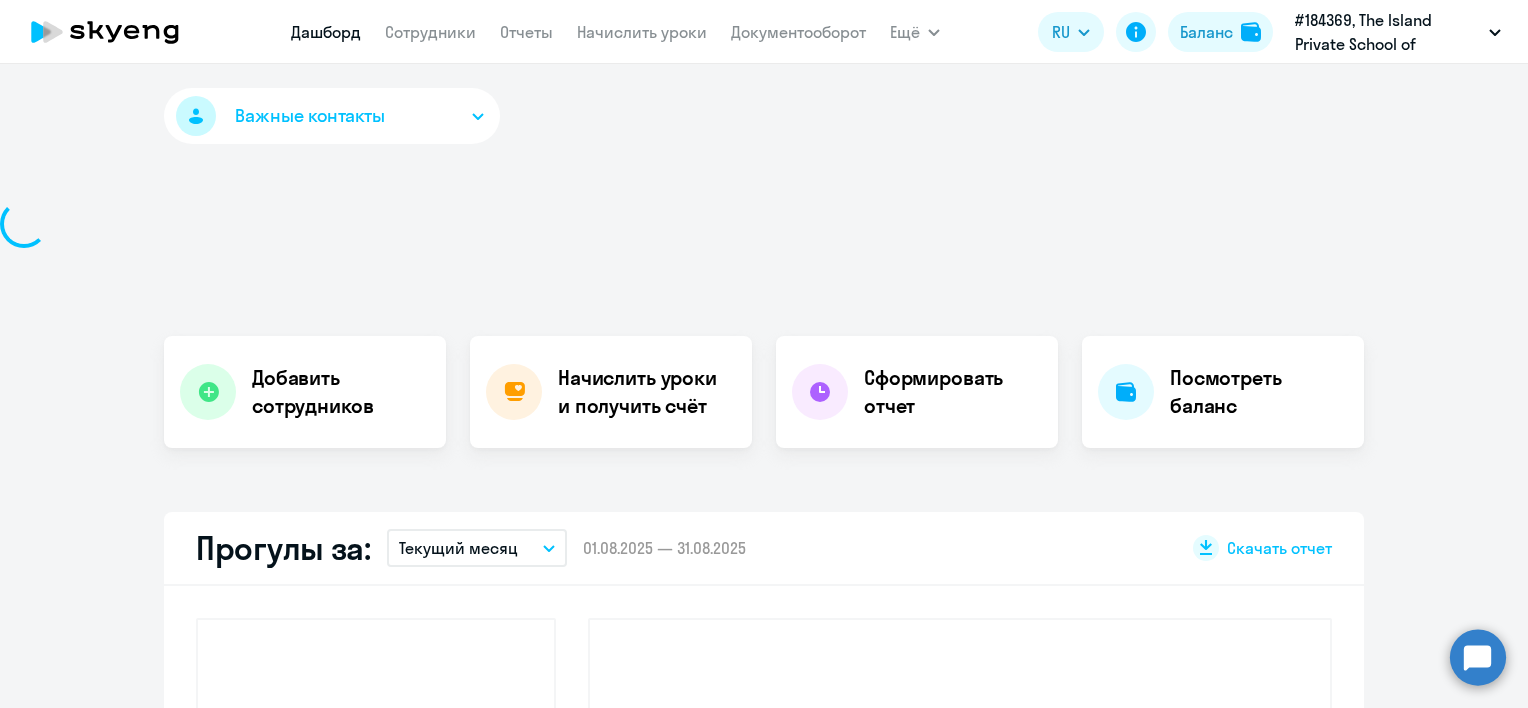 select on "30" 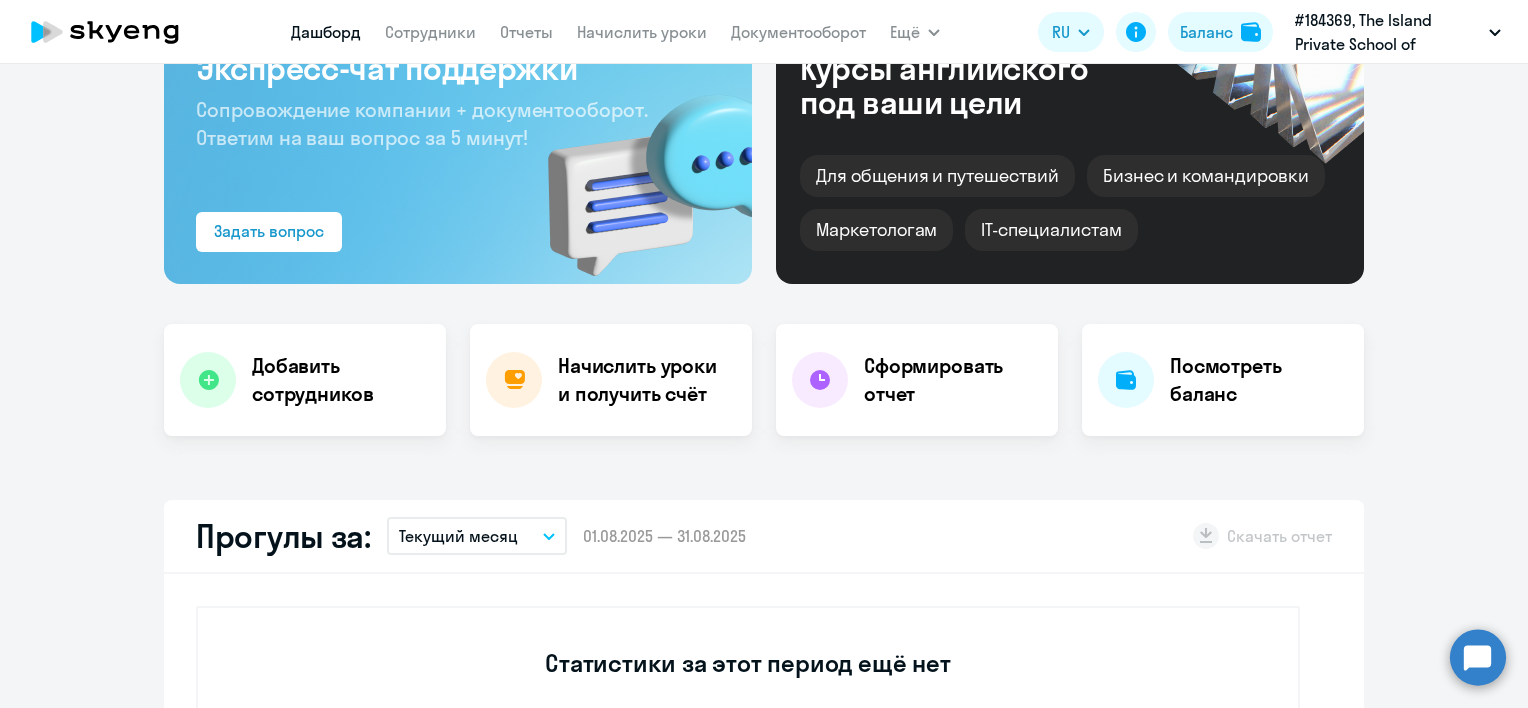 scroll, scrollTop: 0, scrollLeft: 0, axis: both 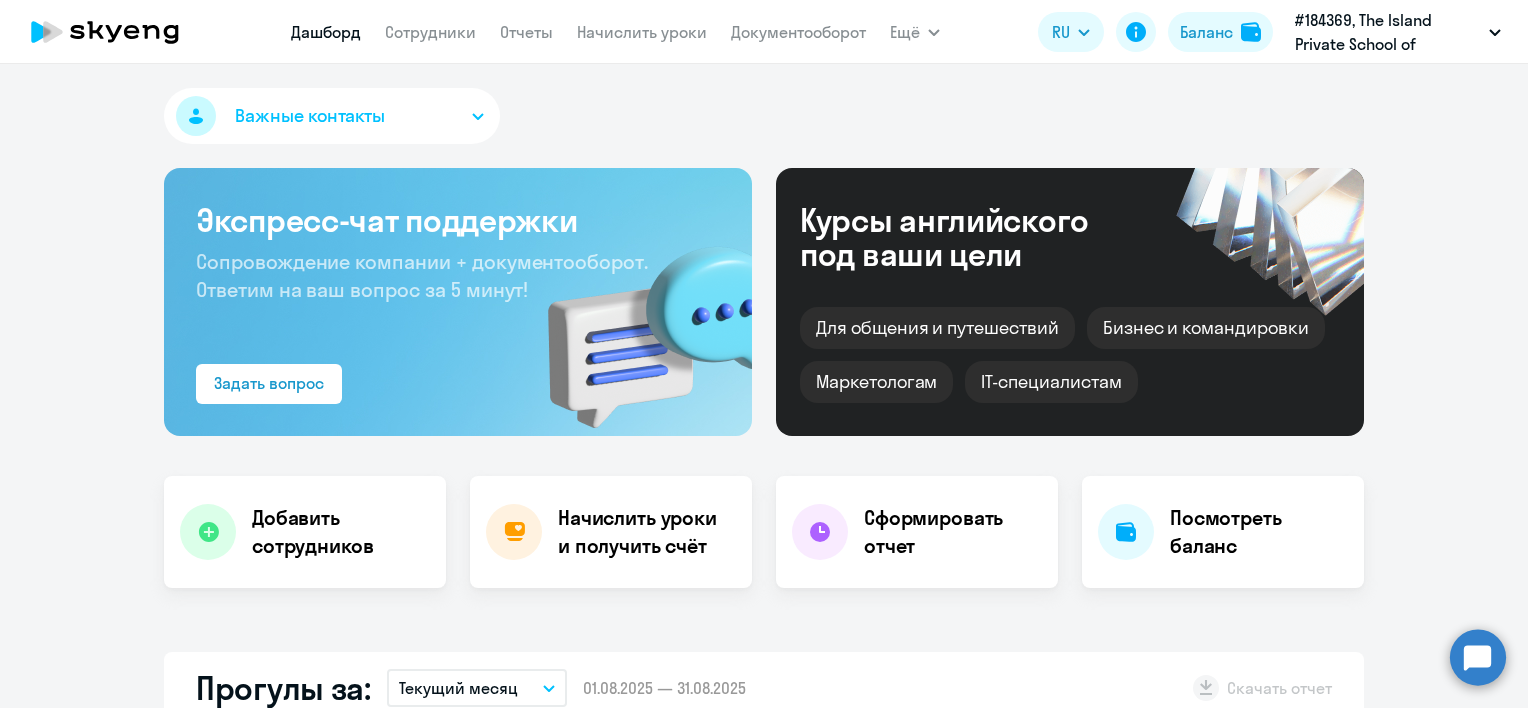 click on "Важные контакты" at bounding box center (332, 116) 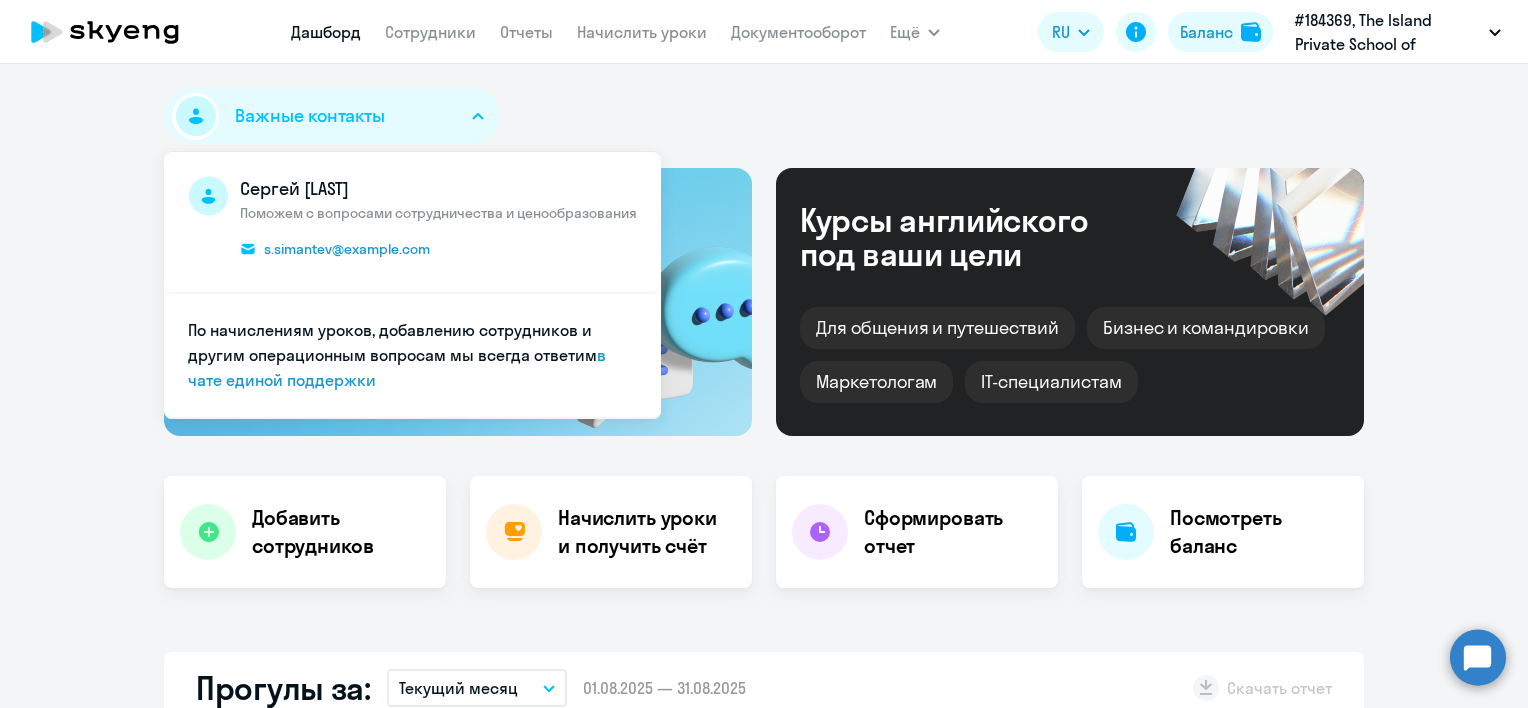 click on "Важные контакты" at bounding box center (332, 116) 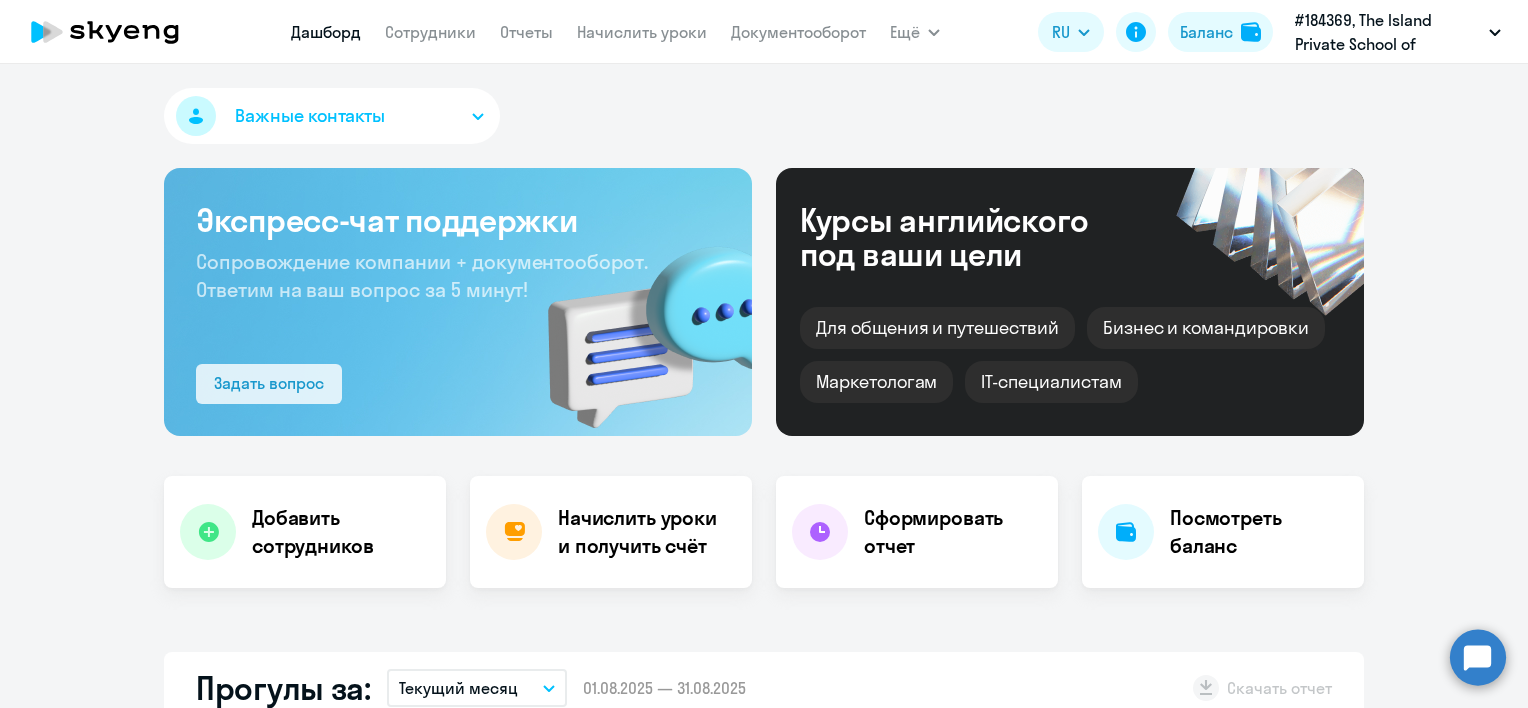 click on "Задать вопрос" 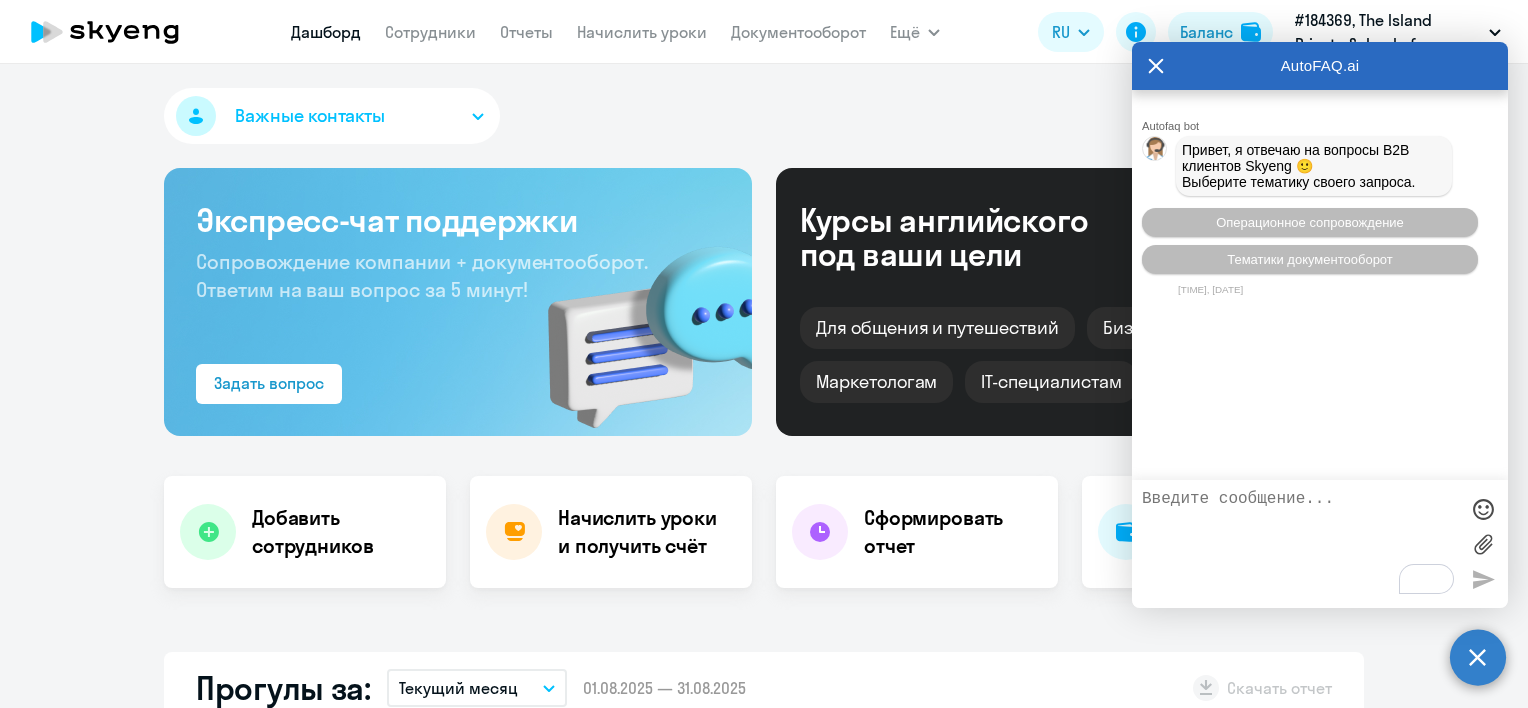 click 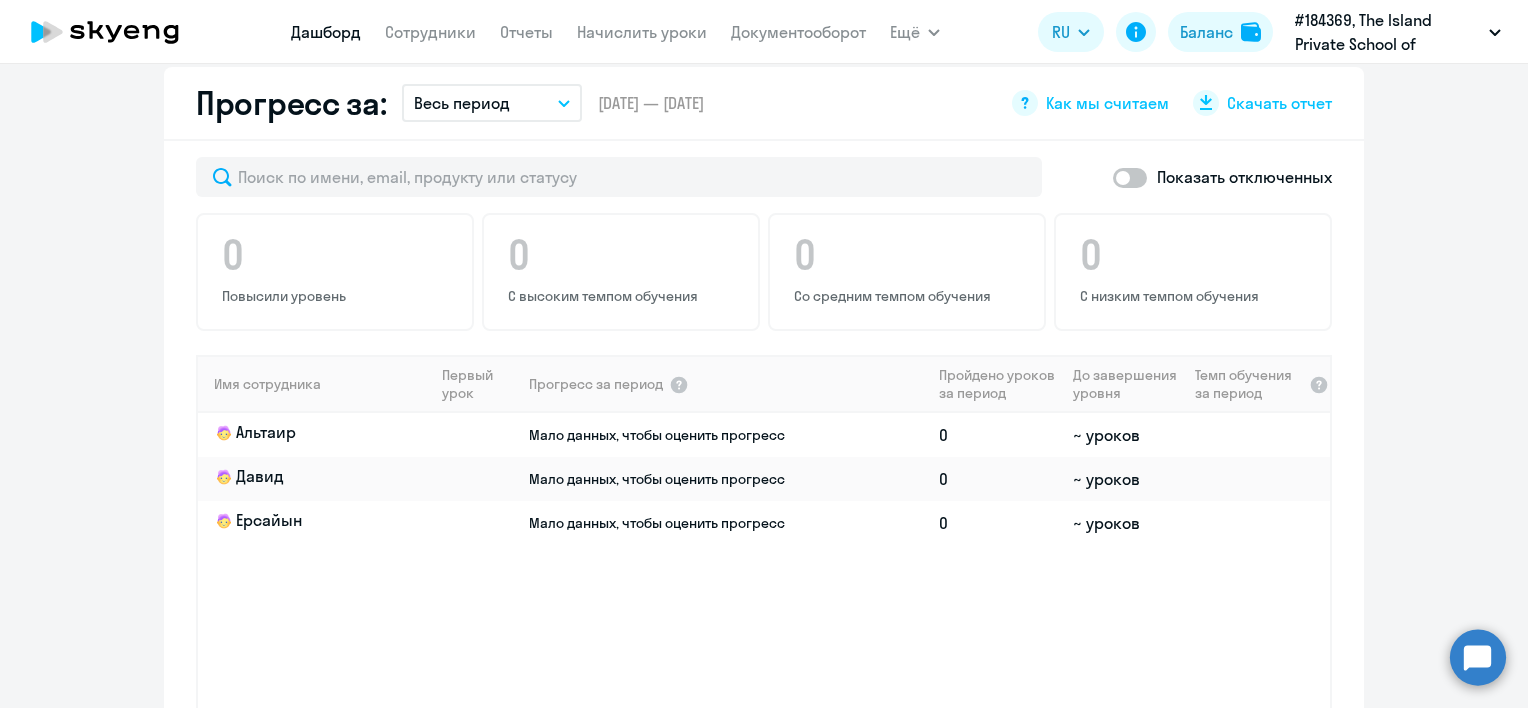 scroll, scrollTop: 1244, scrollLeft: 0, axis: vertical 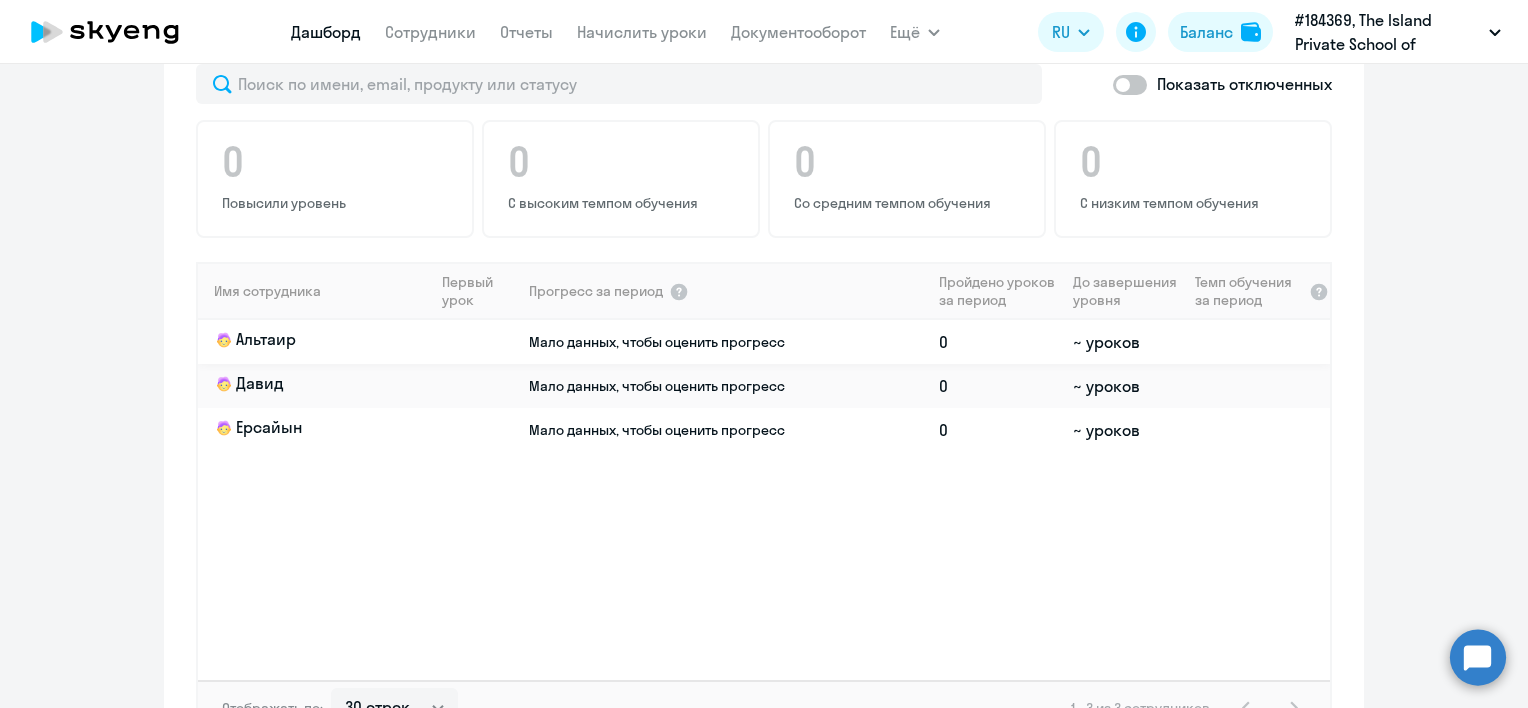 click on "Альтаир" 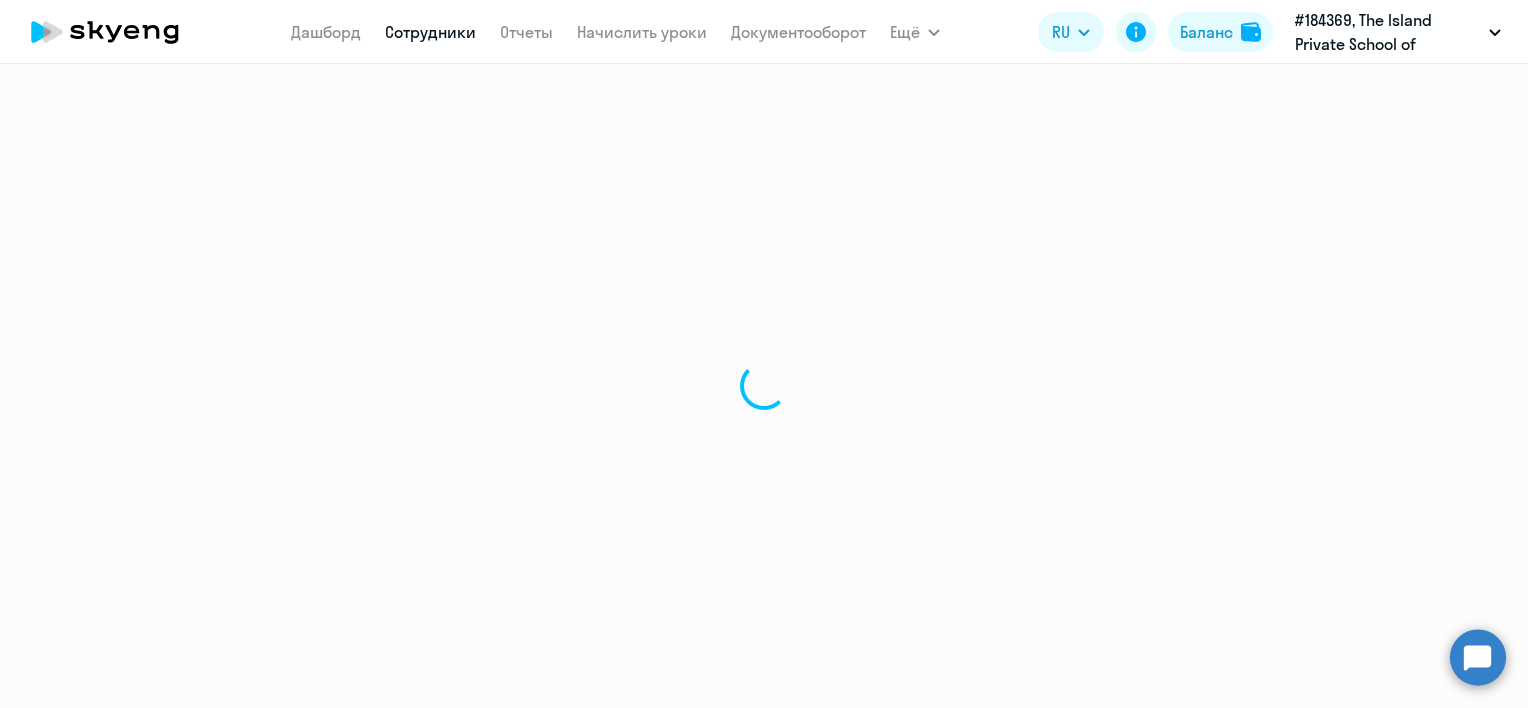 scroll, scrollTop: 0, scrollLeft: 0, axis: both 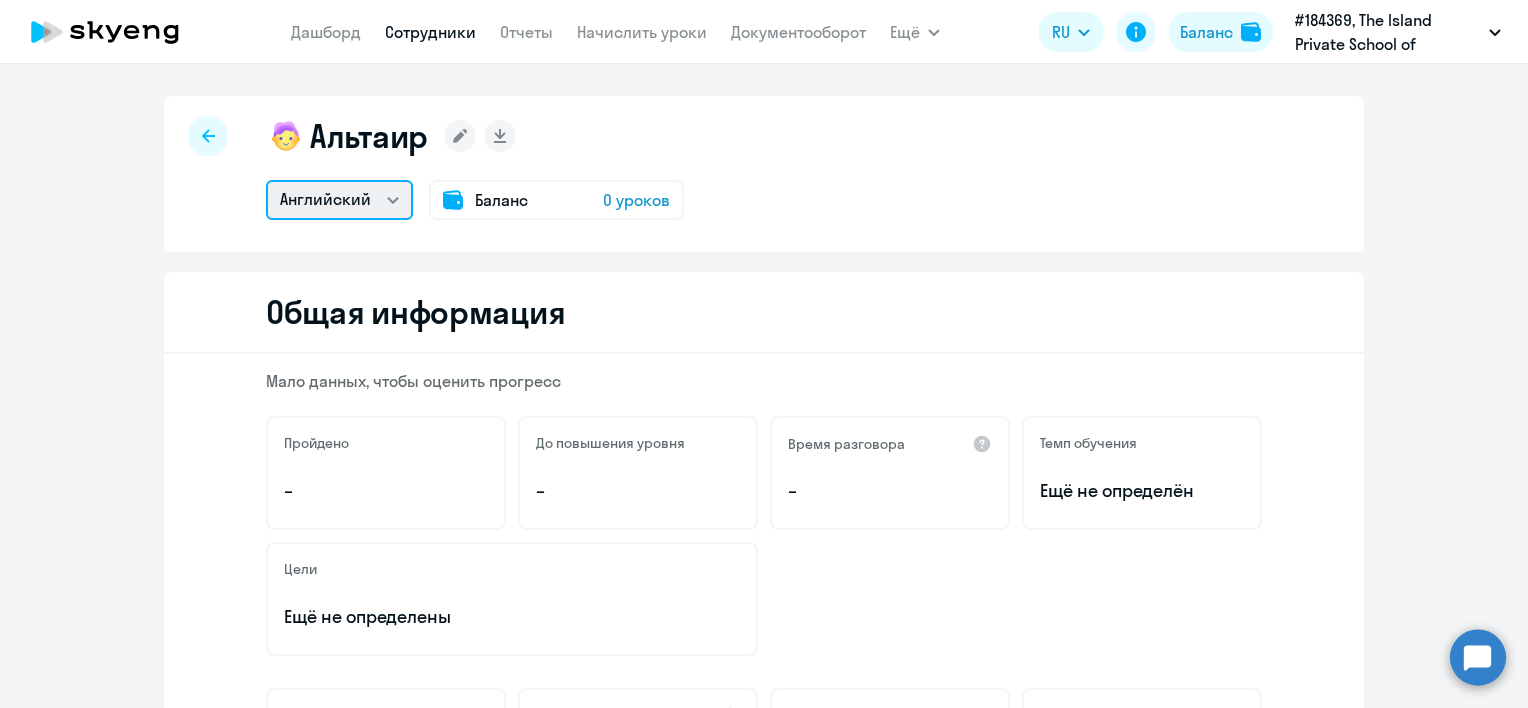 click on "Английский" 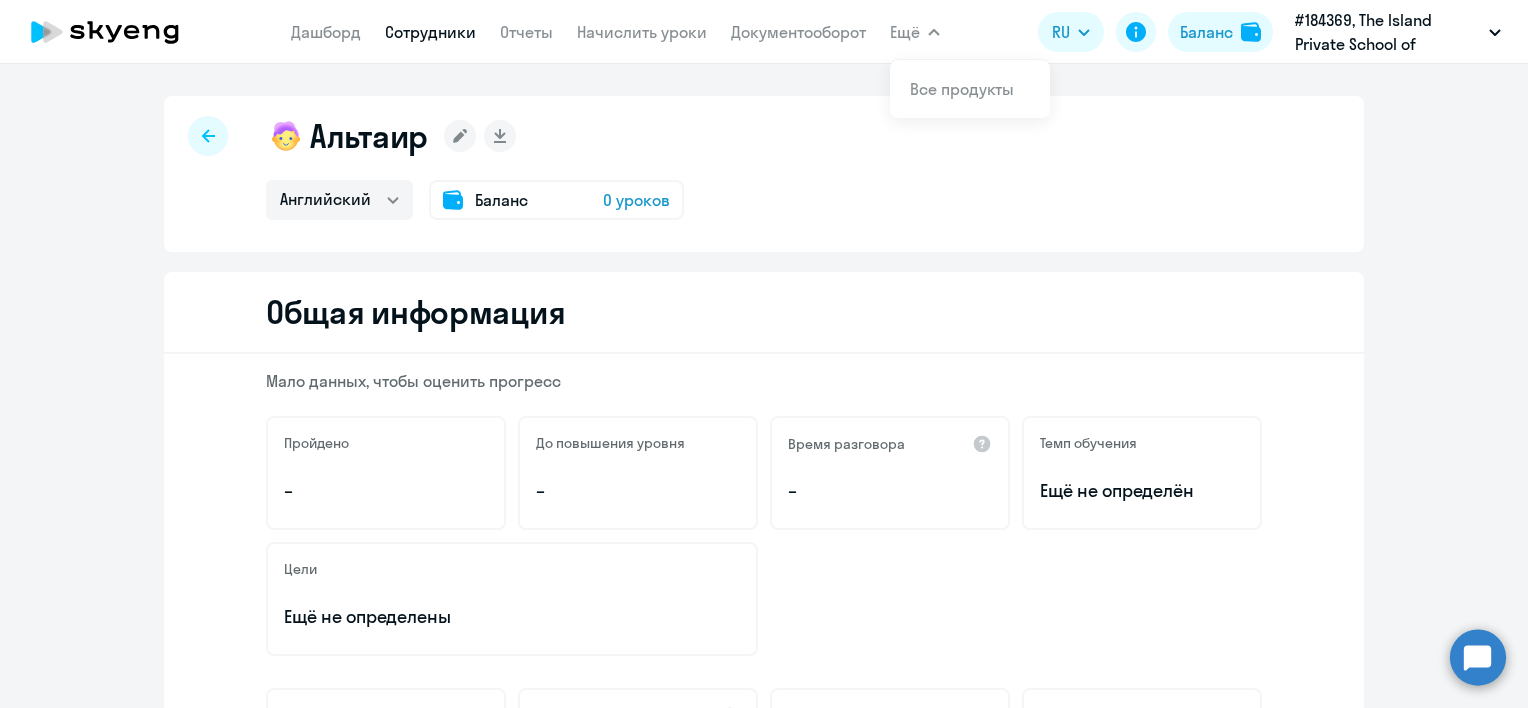 click on "Ещё" at bounding box center [905, 32] 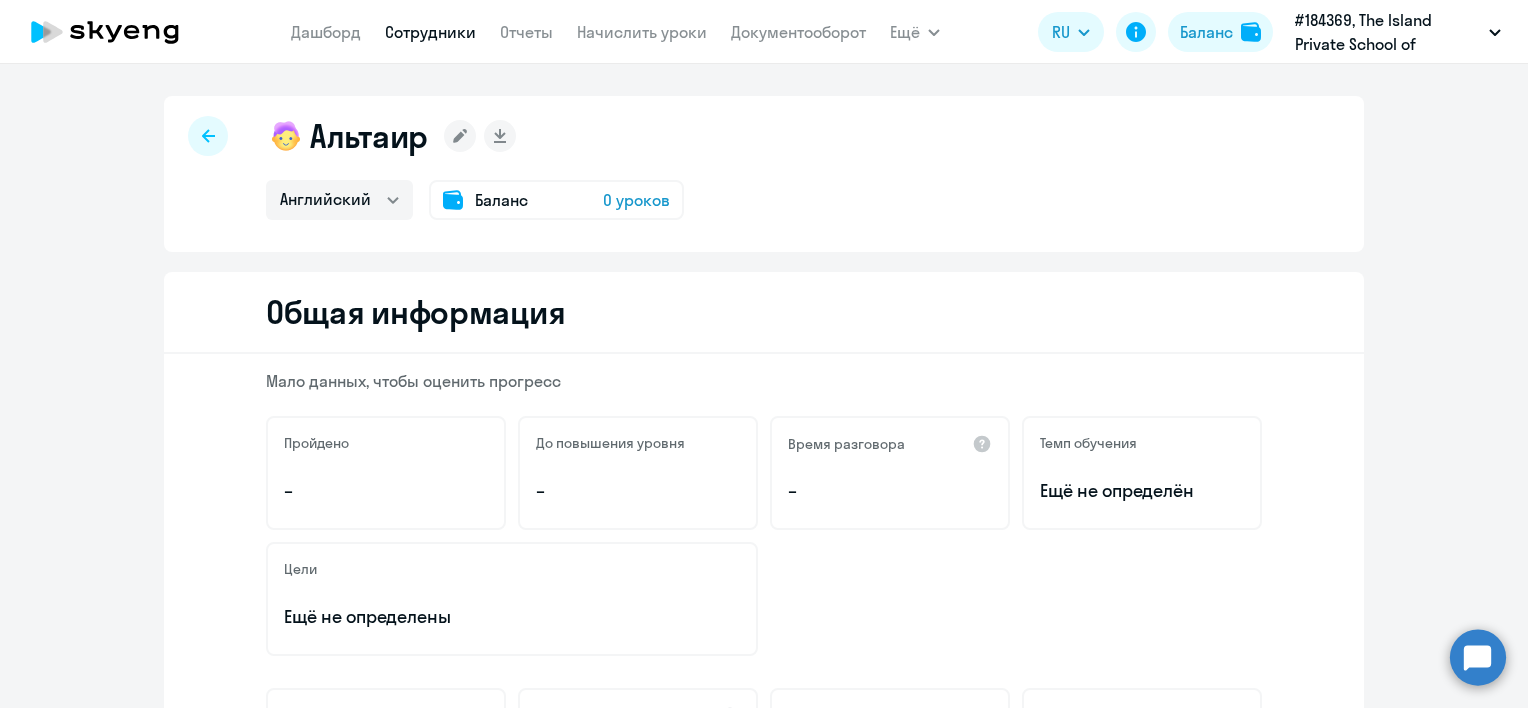 click on "Ещё" at bounding box center [905, 32] 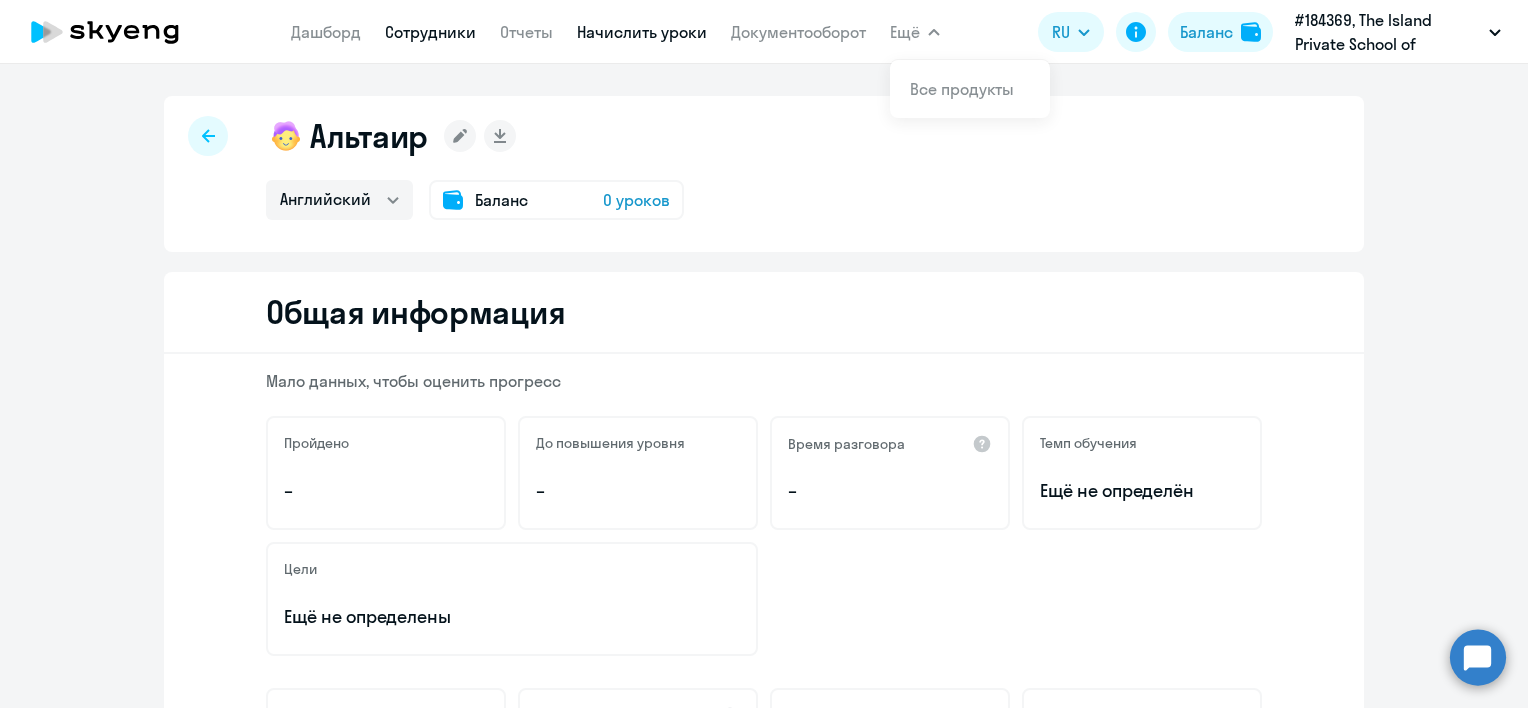 click on "Начислить уроки" at bounding box center (642, 32) 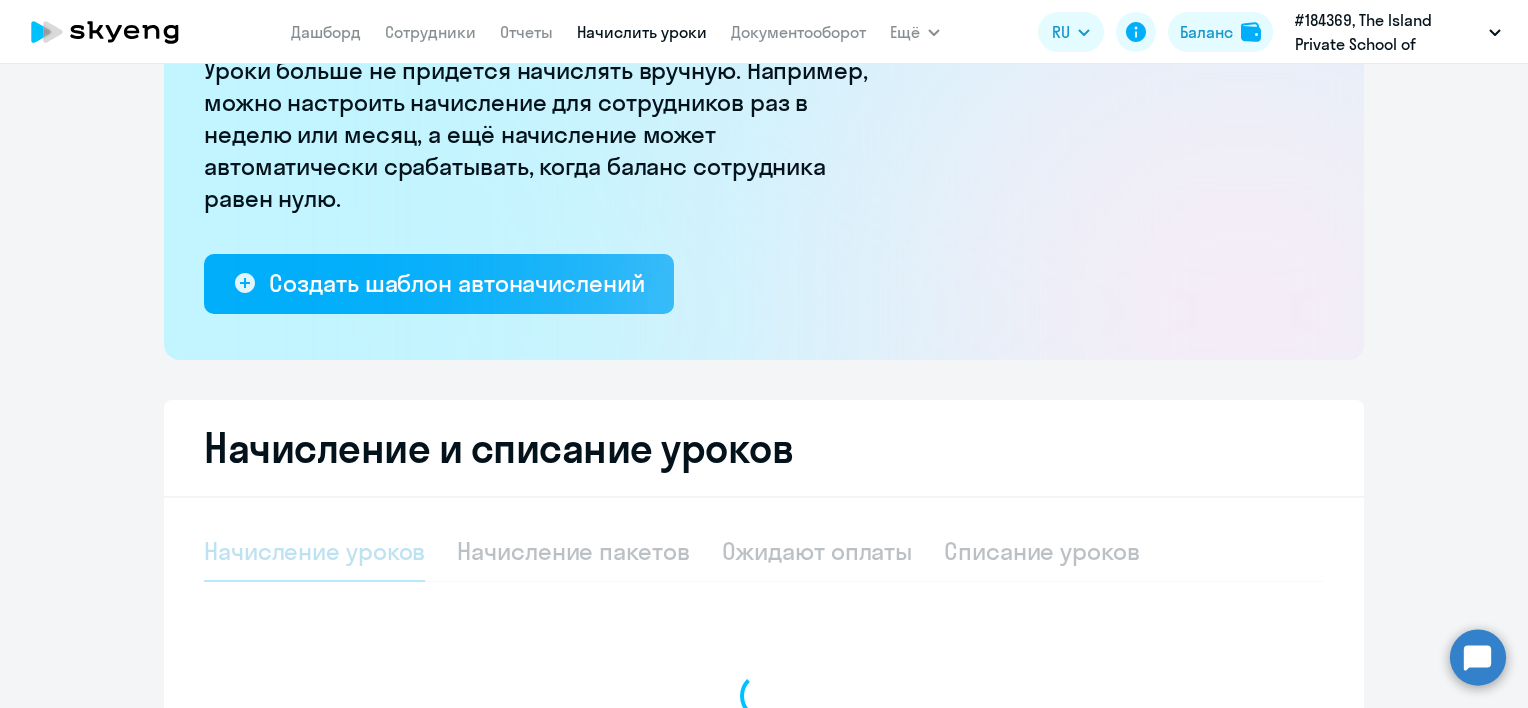 select on "10" 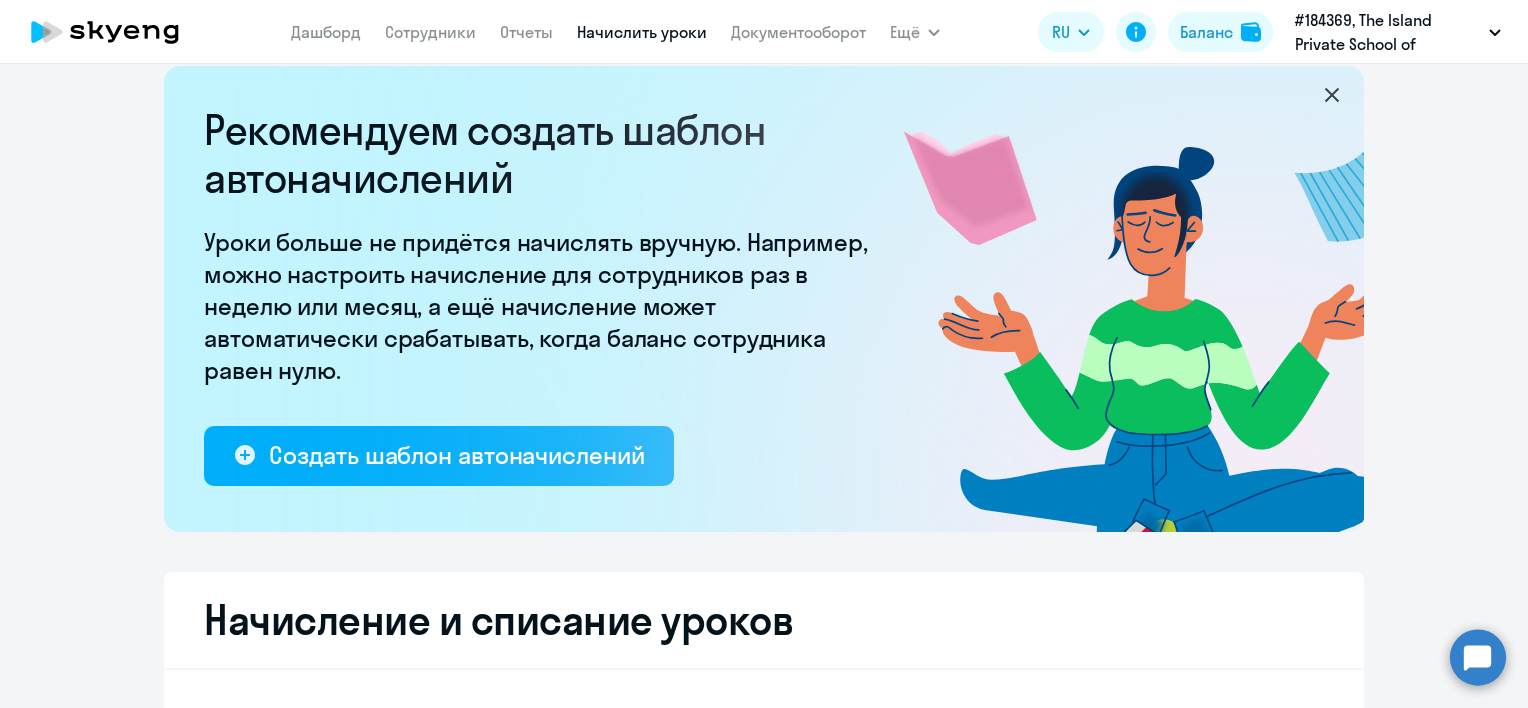 scroll, scrollTop: 528, scrollLeft: 0, axis: vertical 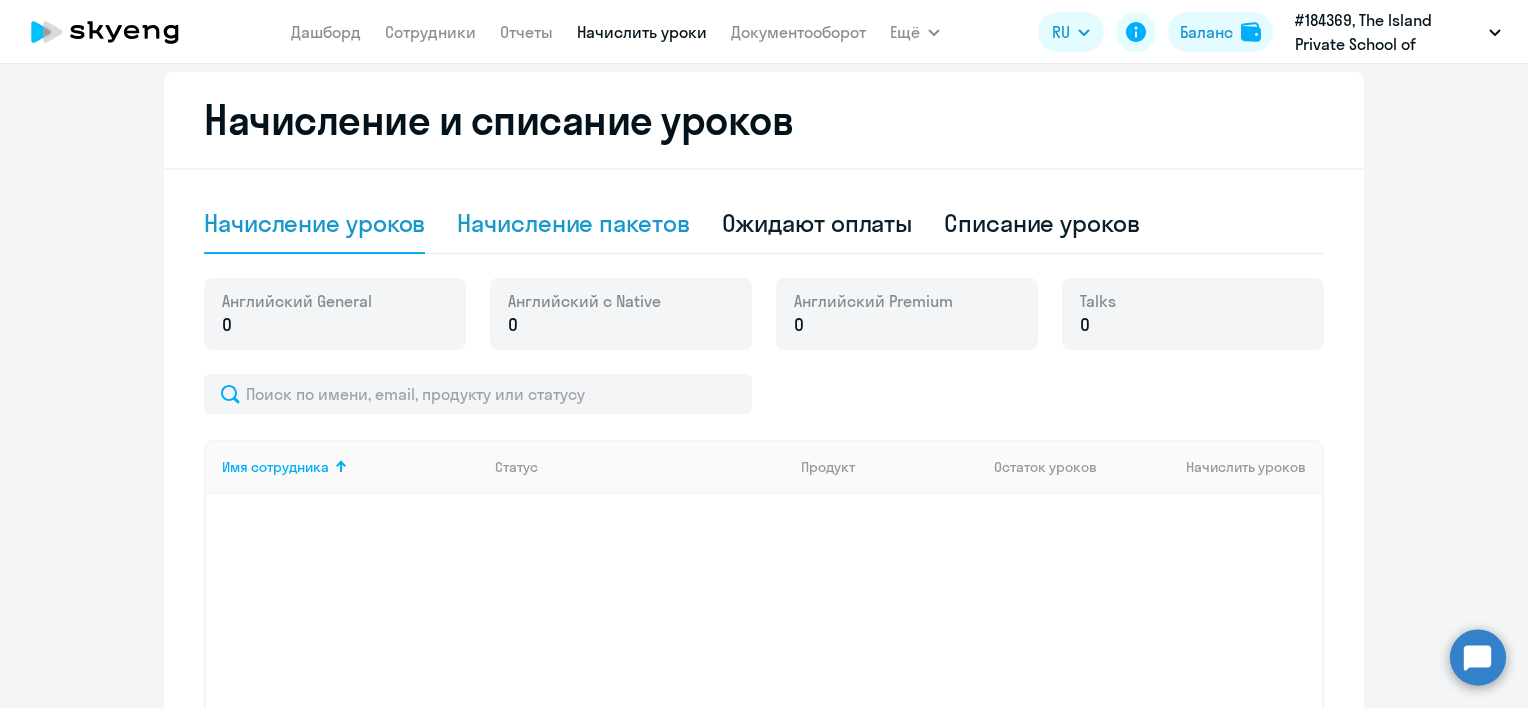 click on "Начисление пакетов" 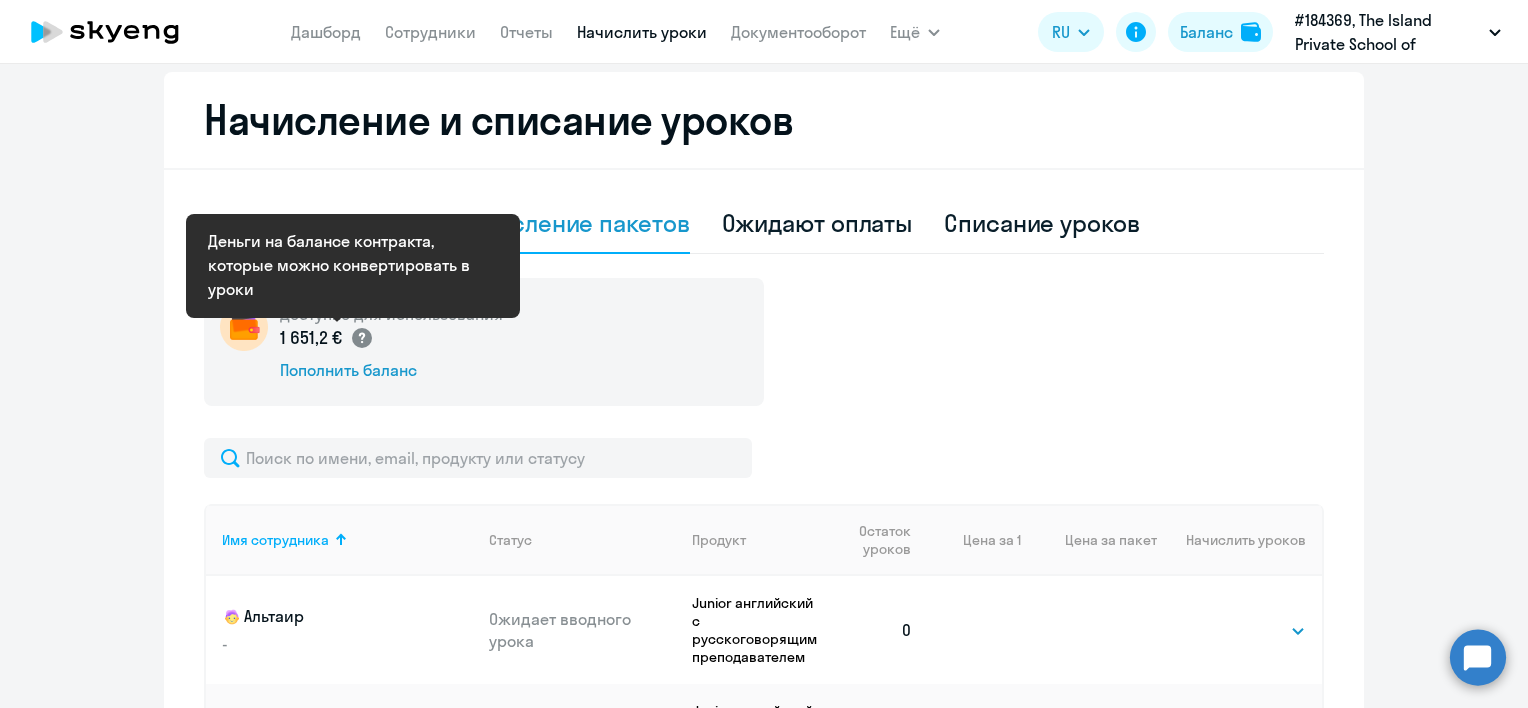 scroll, scrollTop: 828, scrollLeft: 0, axis: vertical 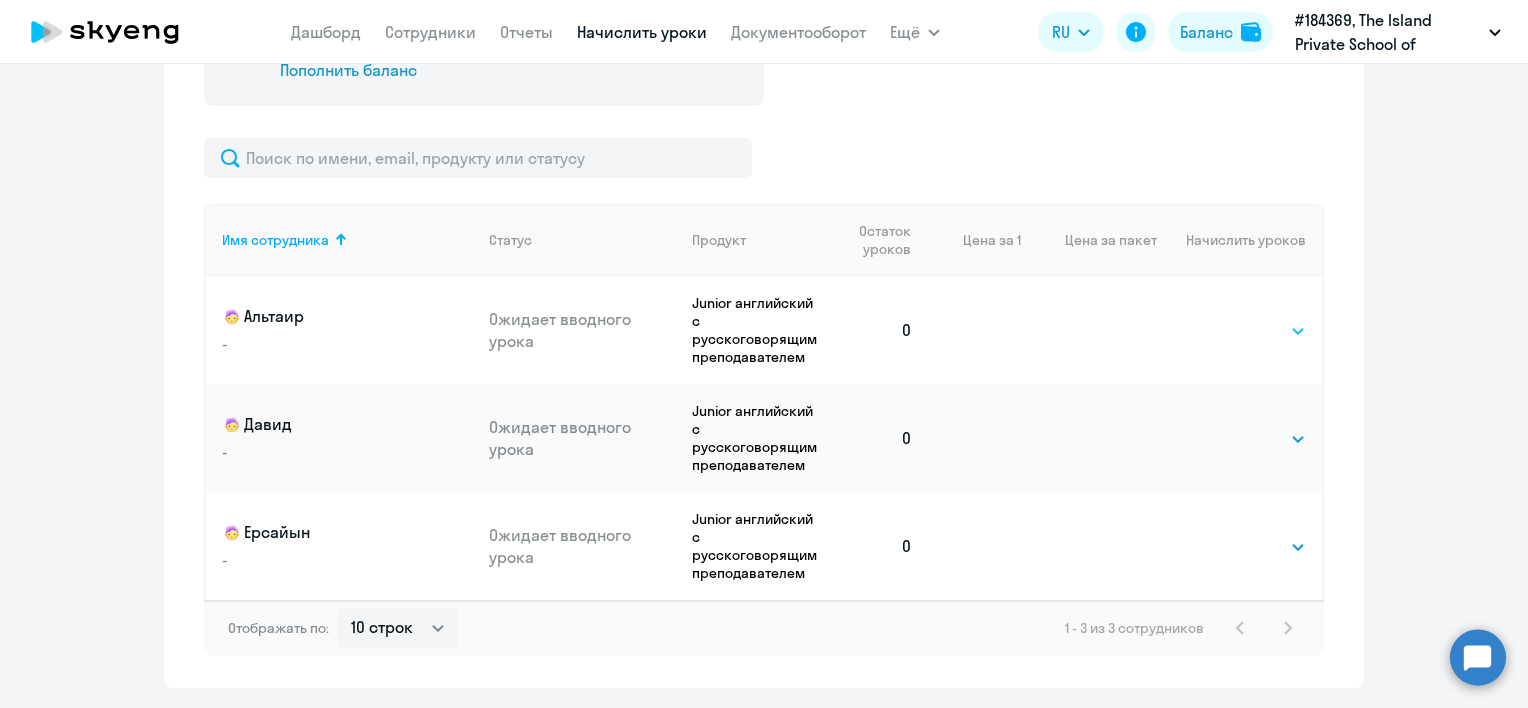 click on "Выбрать   4   8   16   32   64   96   128" 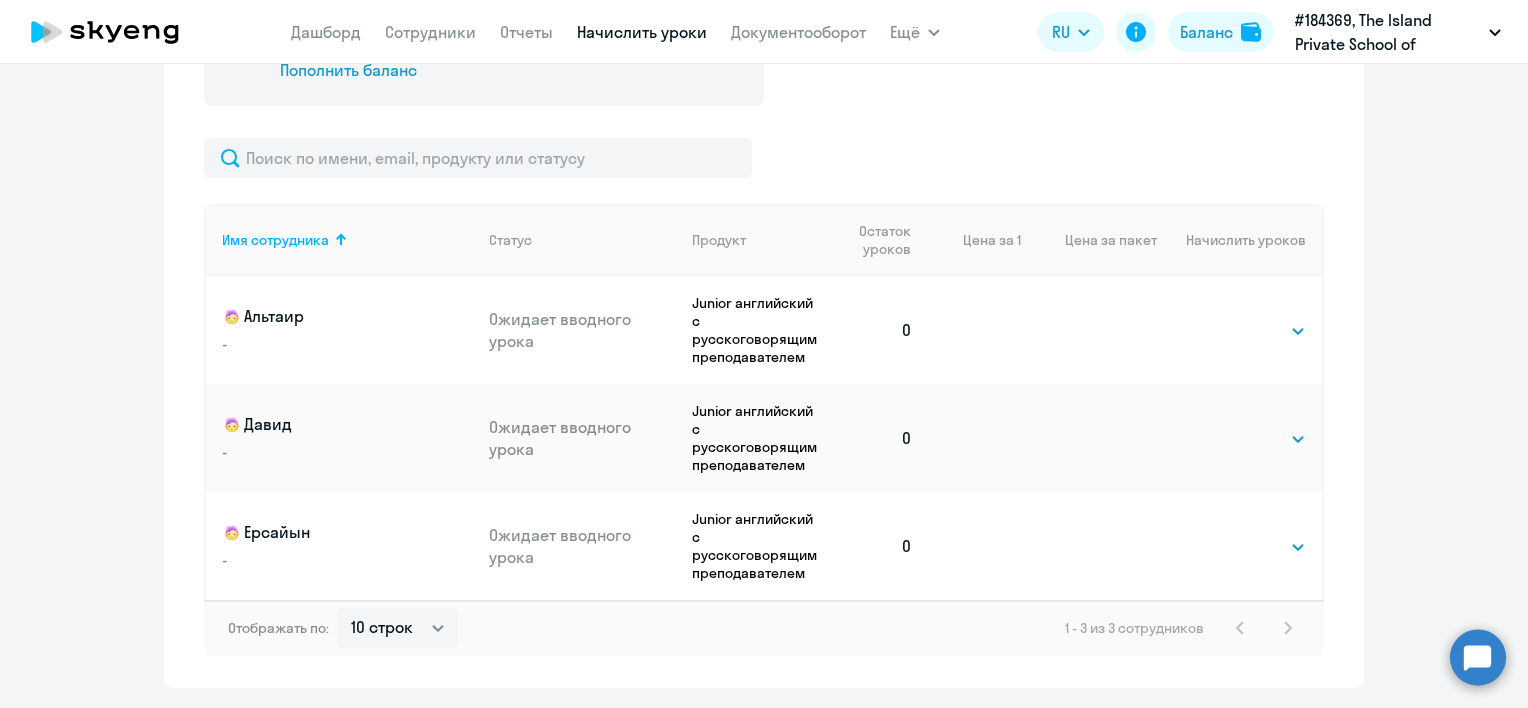 select on "16" 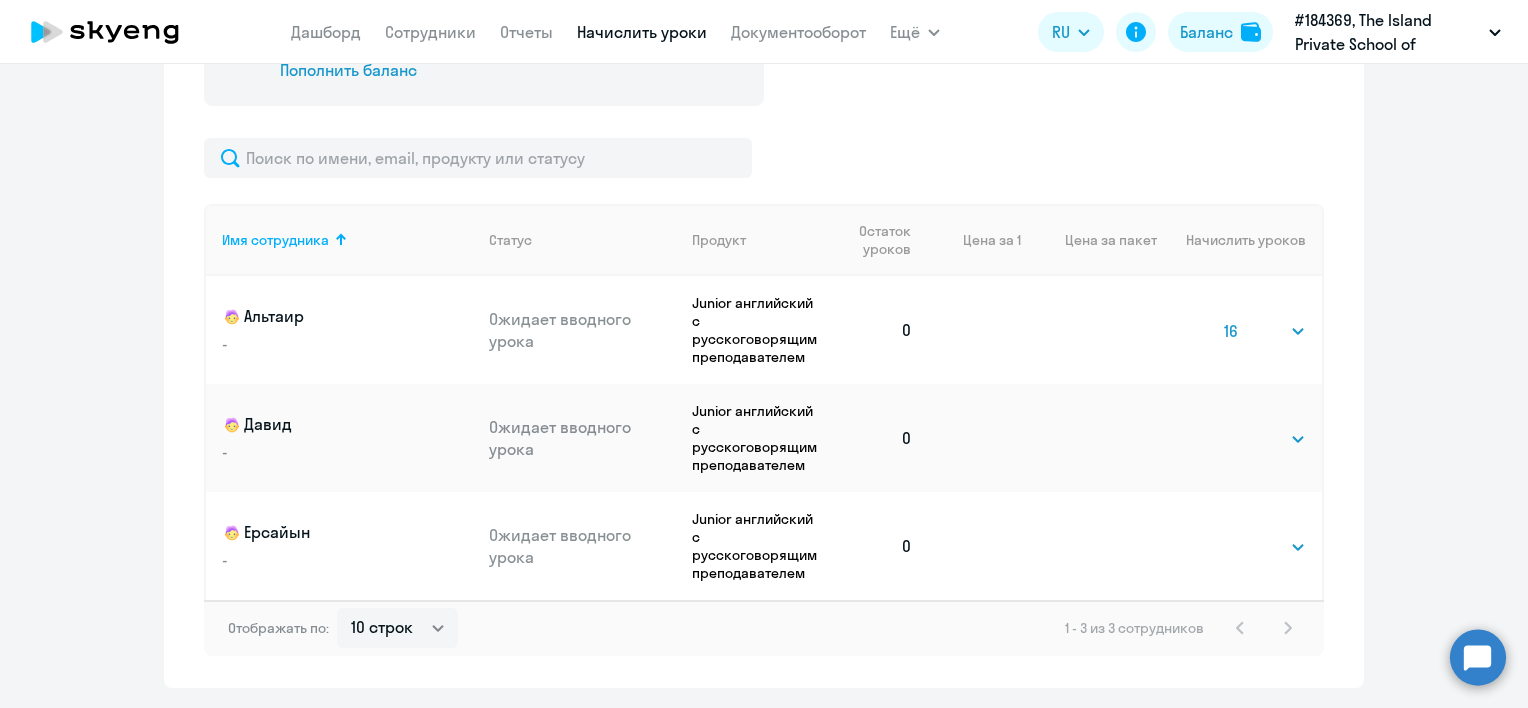 click on "Выбрать   4   8   16   32   64   96   128" 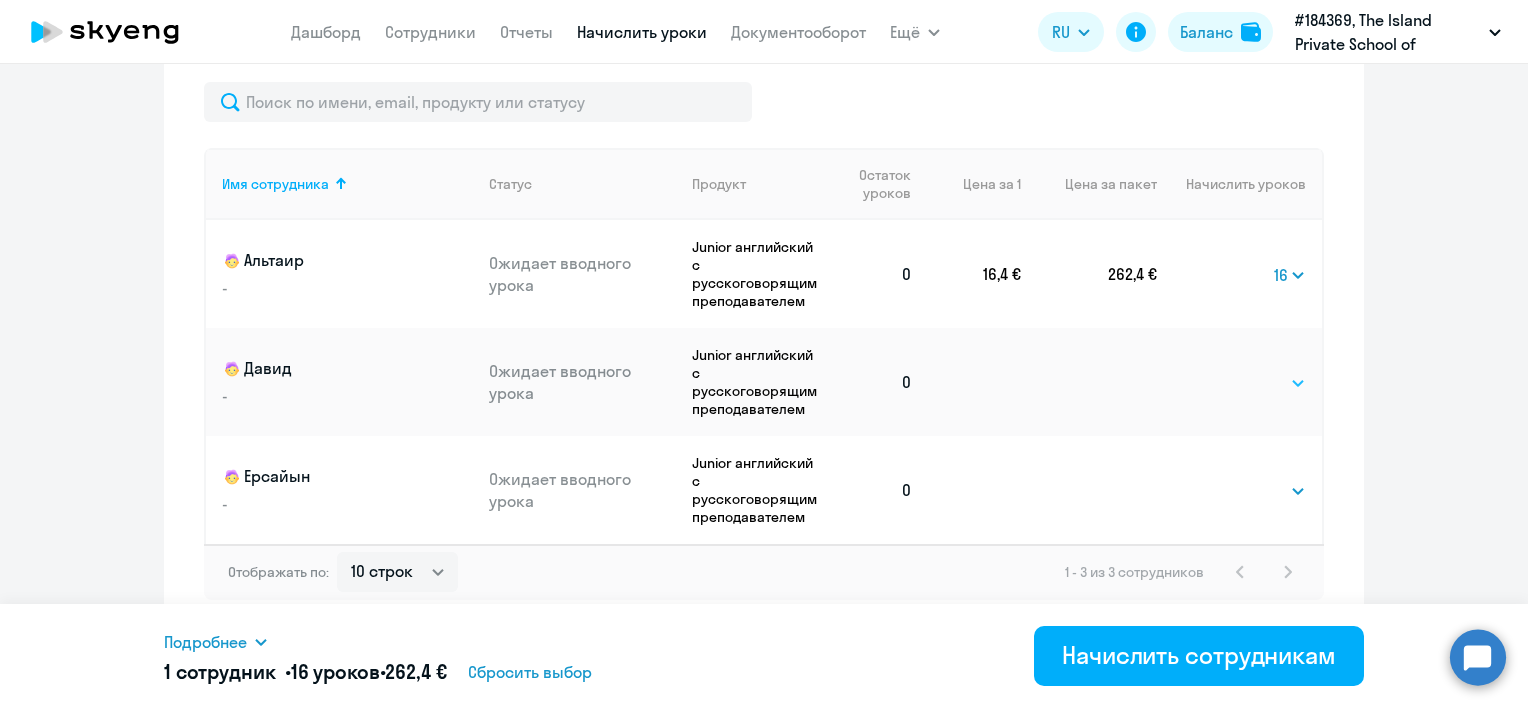 scroll, scrollTop: 888, scrollLeft: 0, axis: vertical 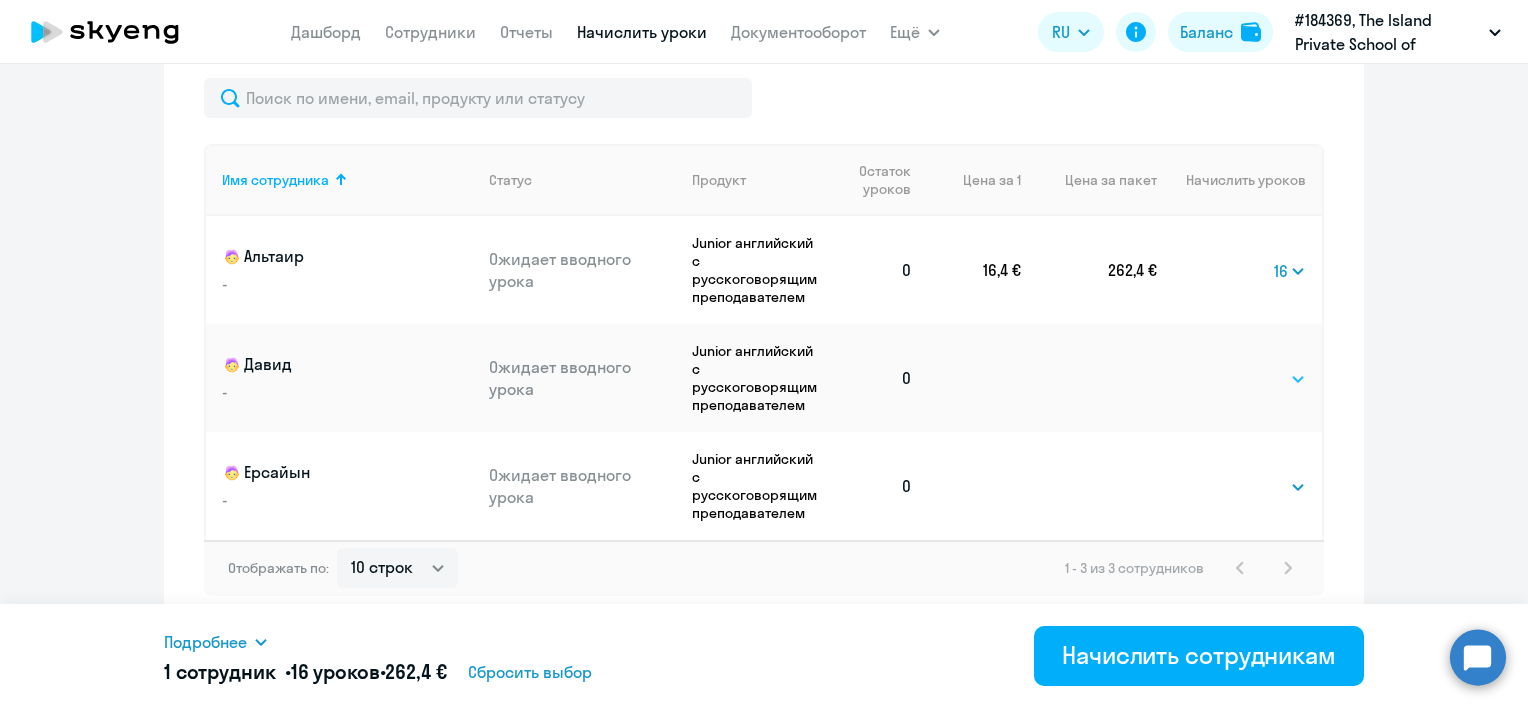 click on "Выбрать   4   8   16   32   64   96   128" 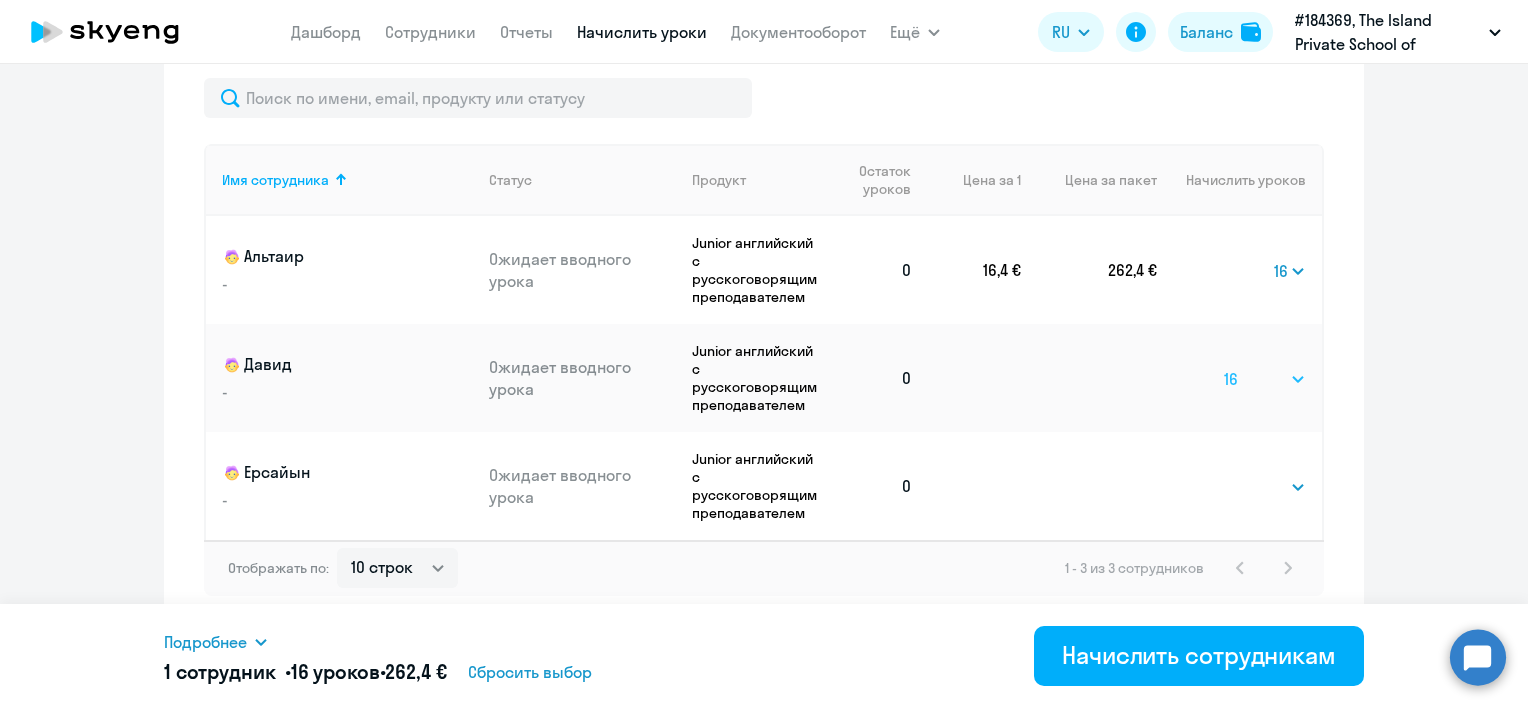 click on "Выбрать   4   8   16   32   64   96   128" 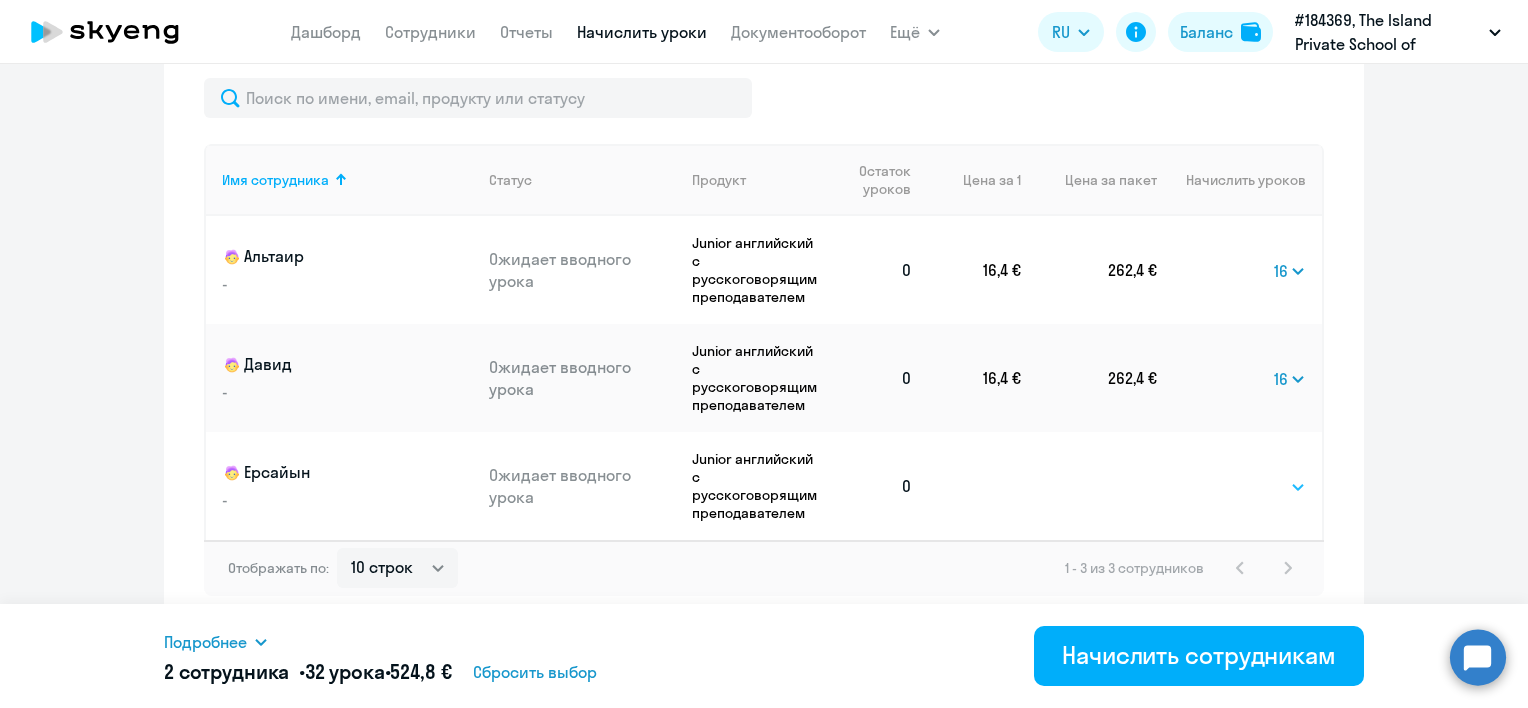 click on "Выбрать   4   8   16   32   64   96   128" 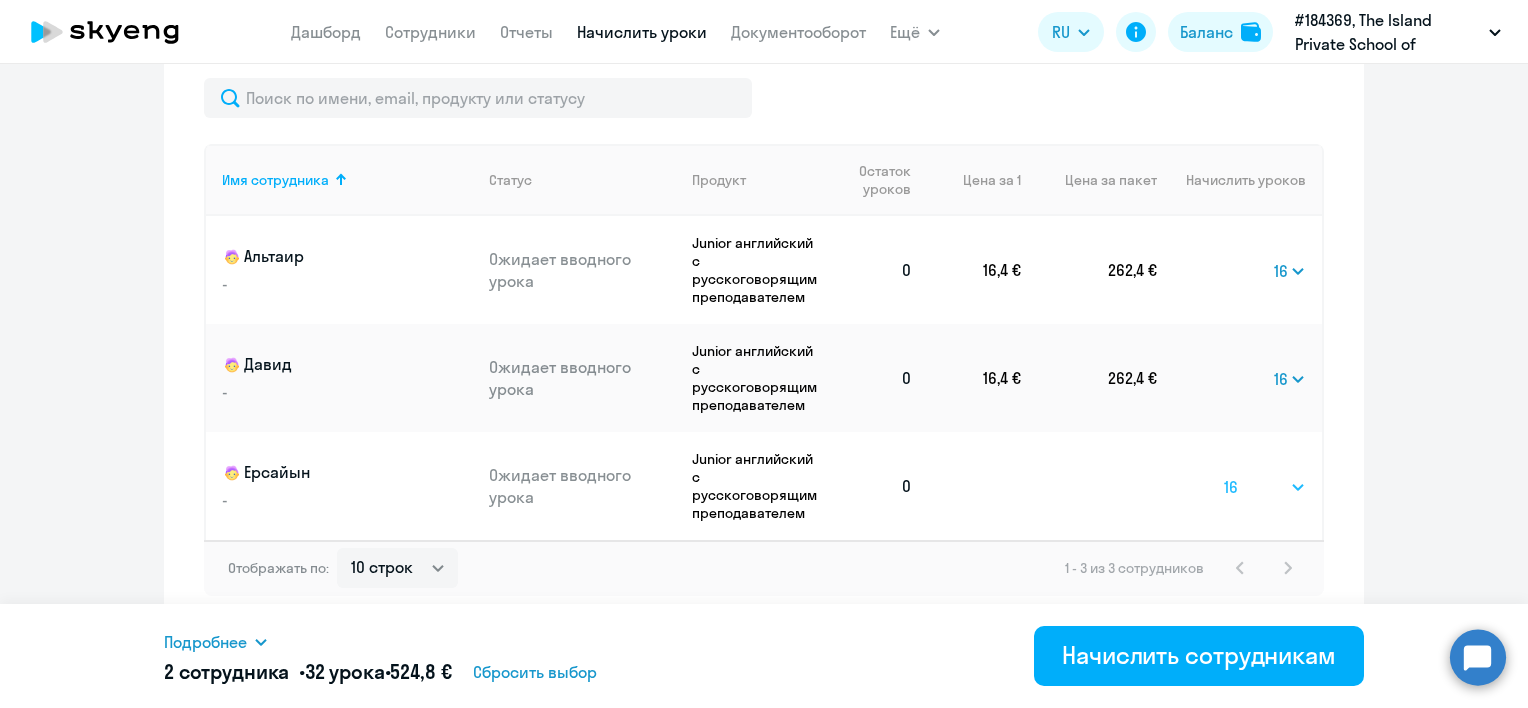 click on "Выбрать   4   8   16   32   64   96   128" 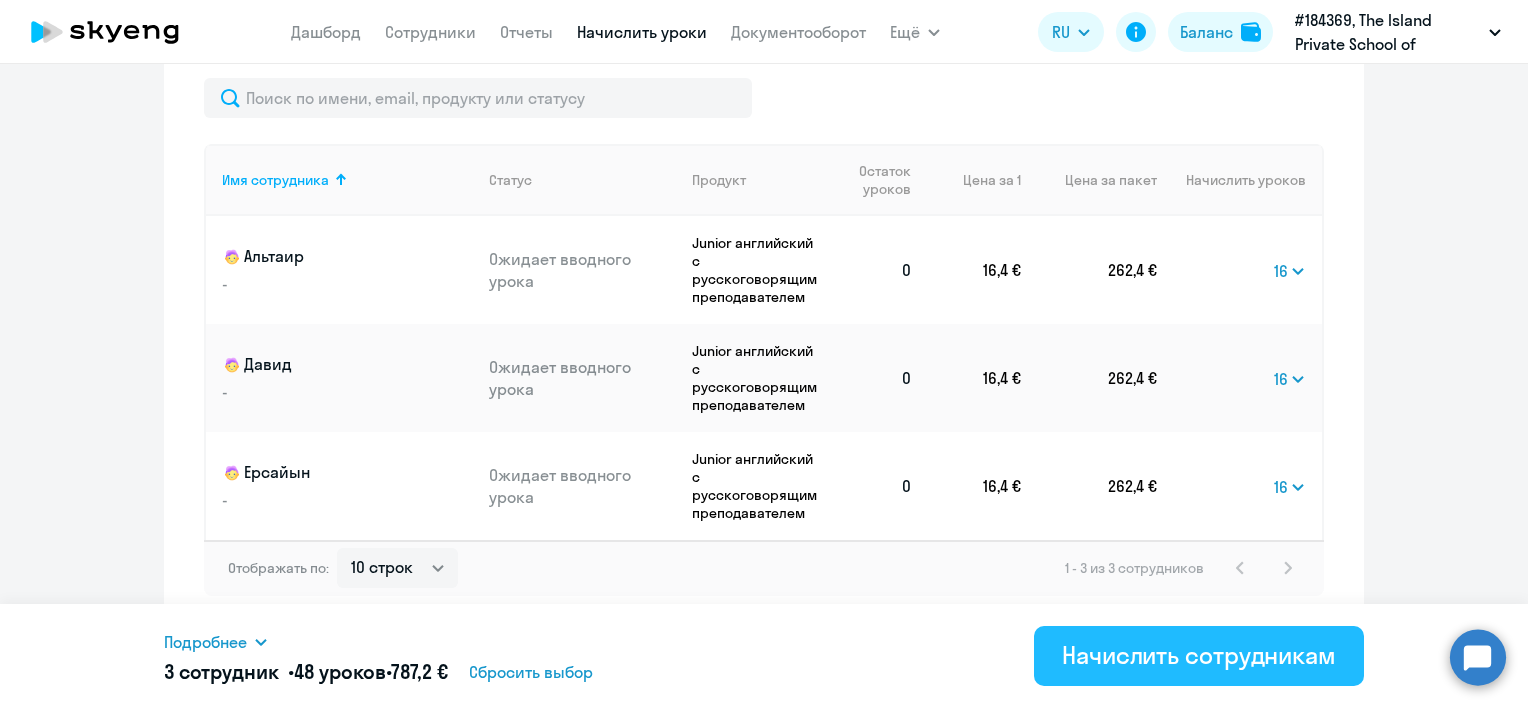 click on "Начислить сотрудникам" at bounding box center [1199, 655] 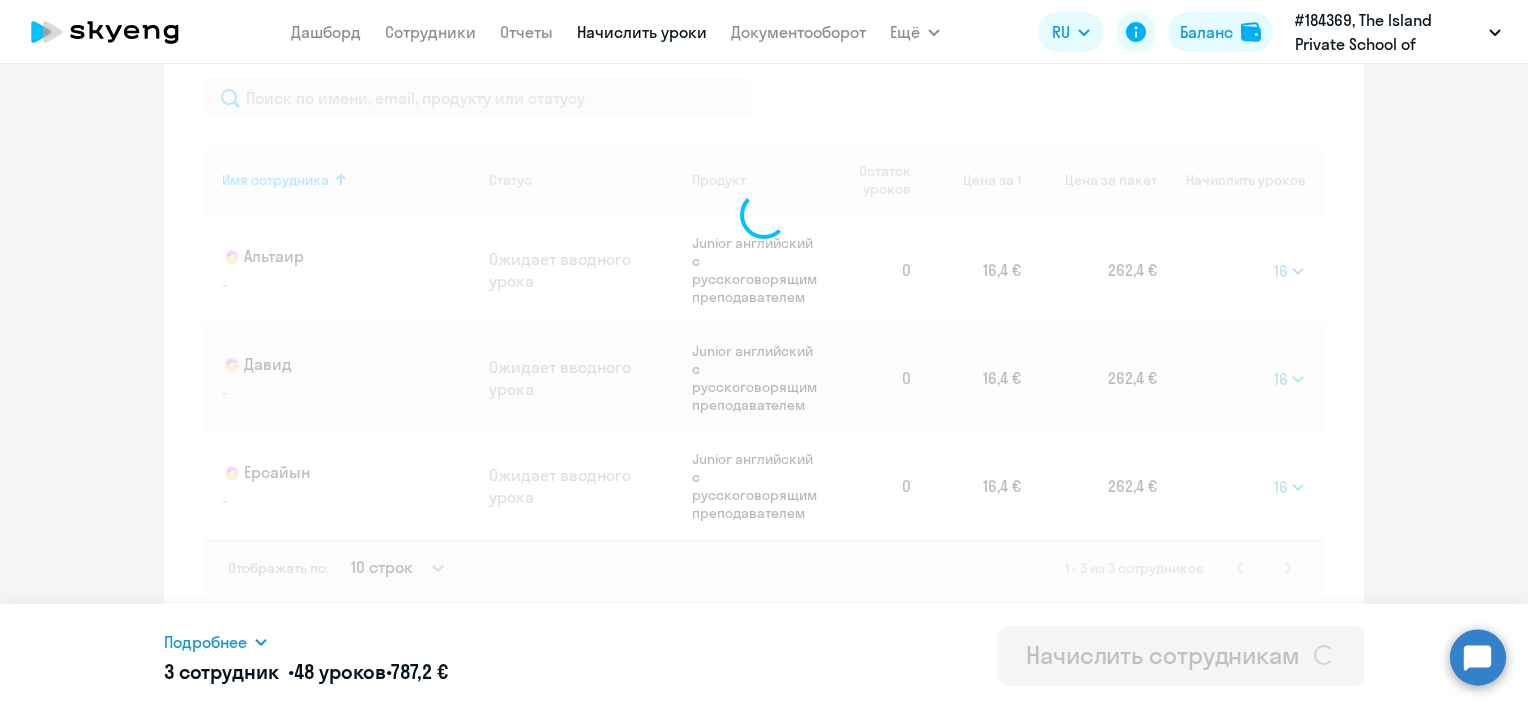 select 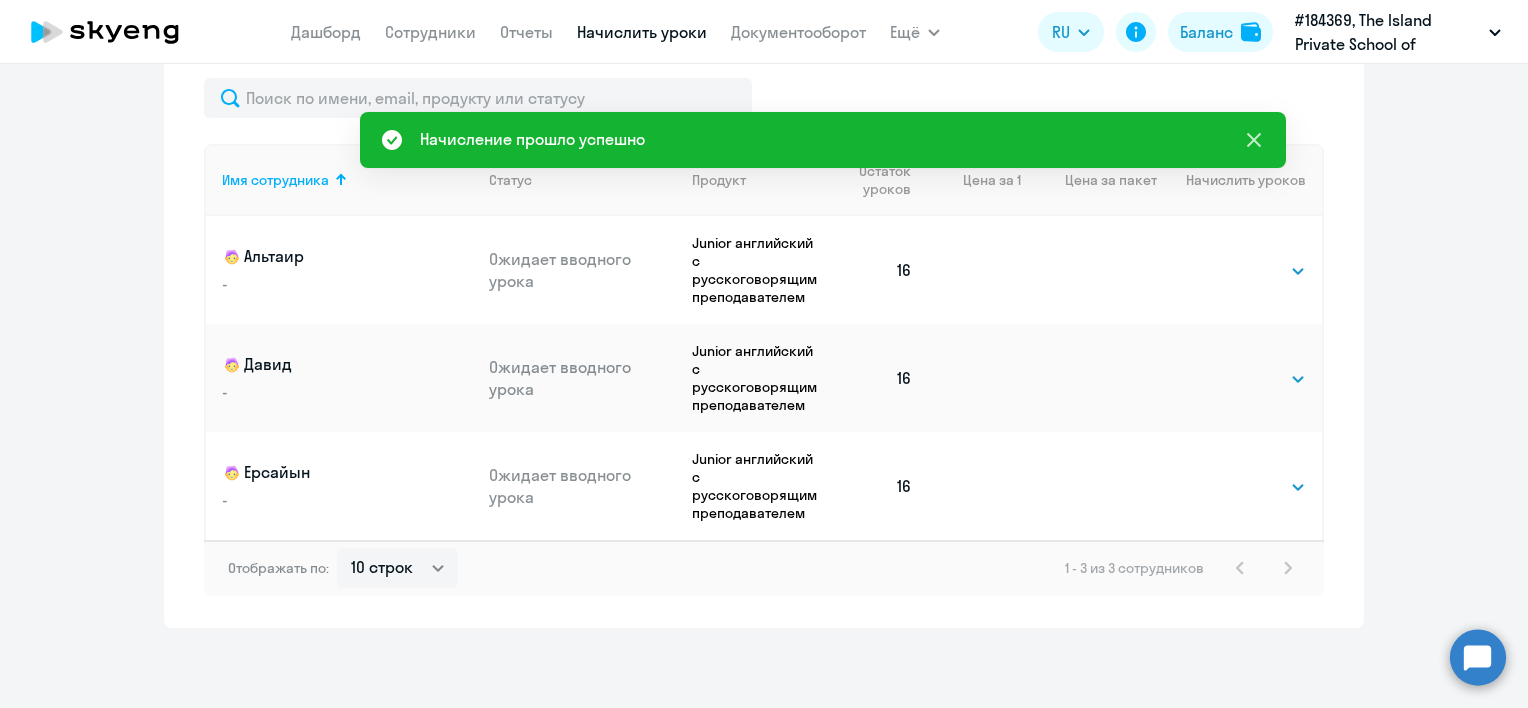 click 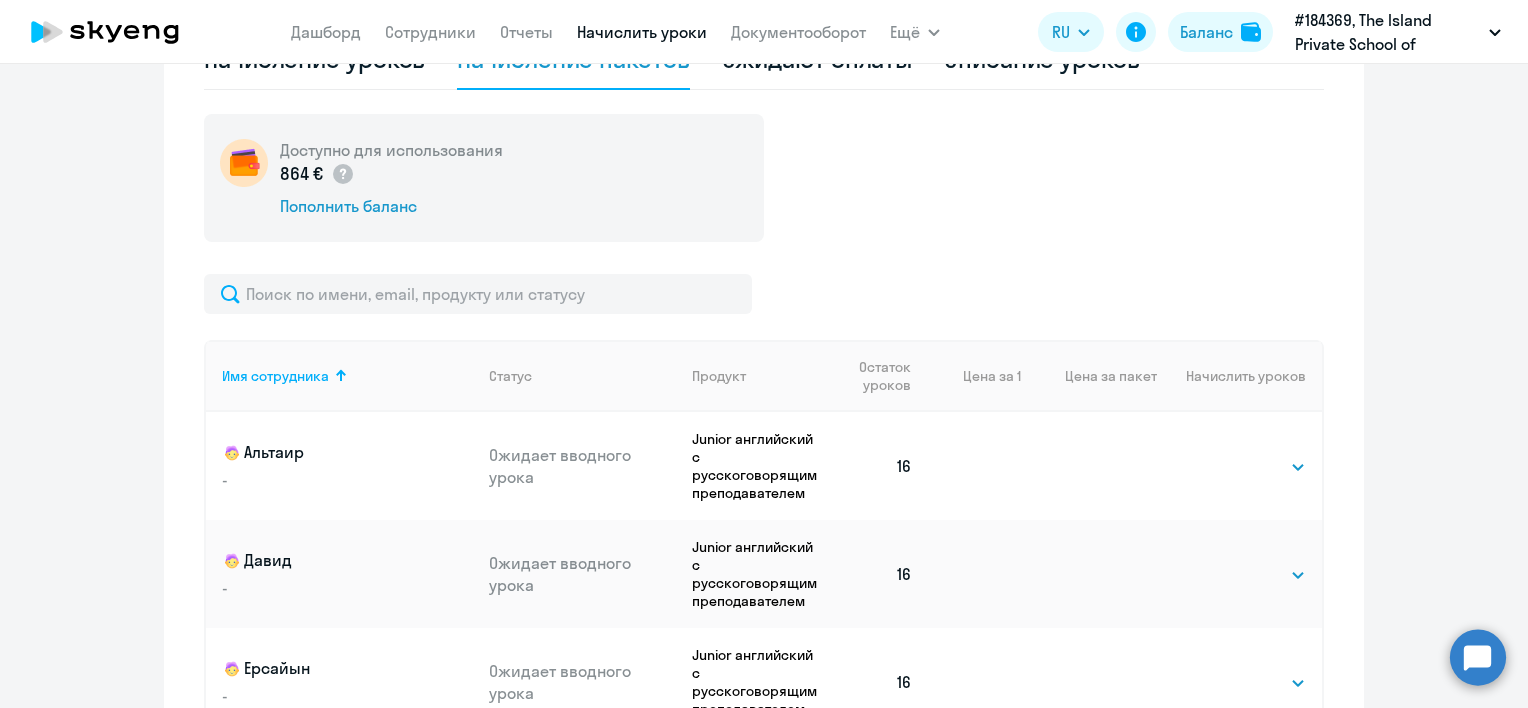 scroll, scrollTop: 800, scrollLeft: 0, axis: vertical 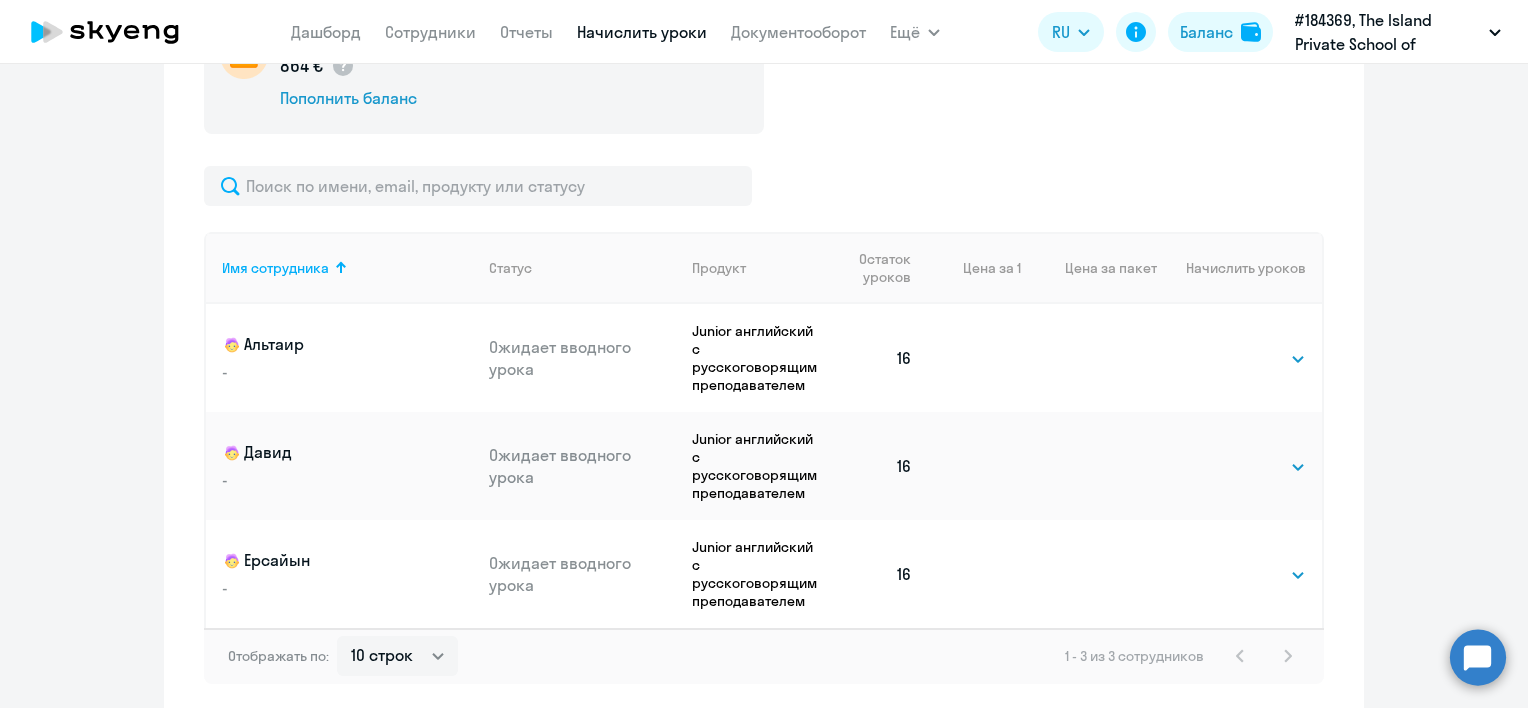 drag, startPoint x: 905, startPoint y: 356, endPoint x: 883, endPoint y: 357, distance: 22.022715 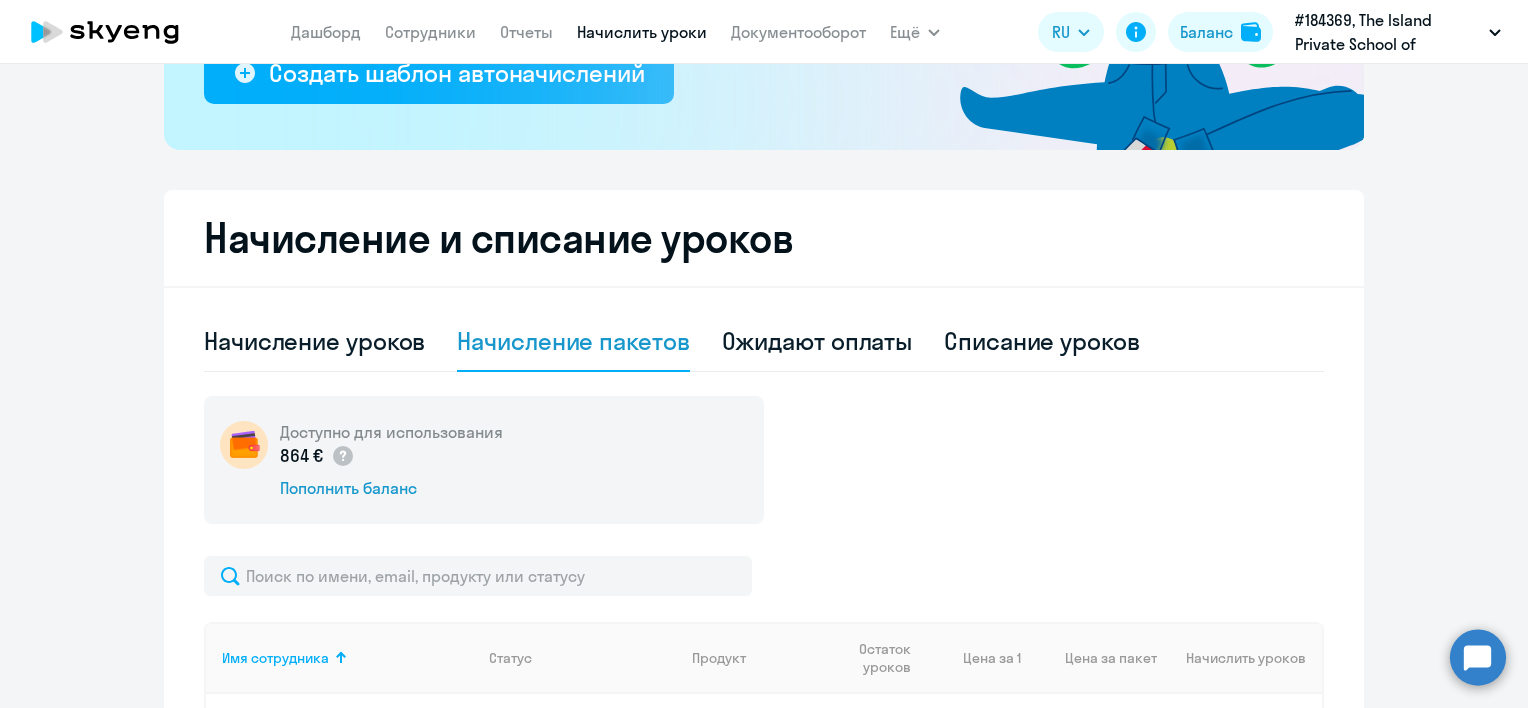 scroll, scrollTop: 400, scrollLeft: 0, axis: vertical 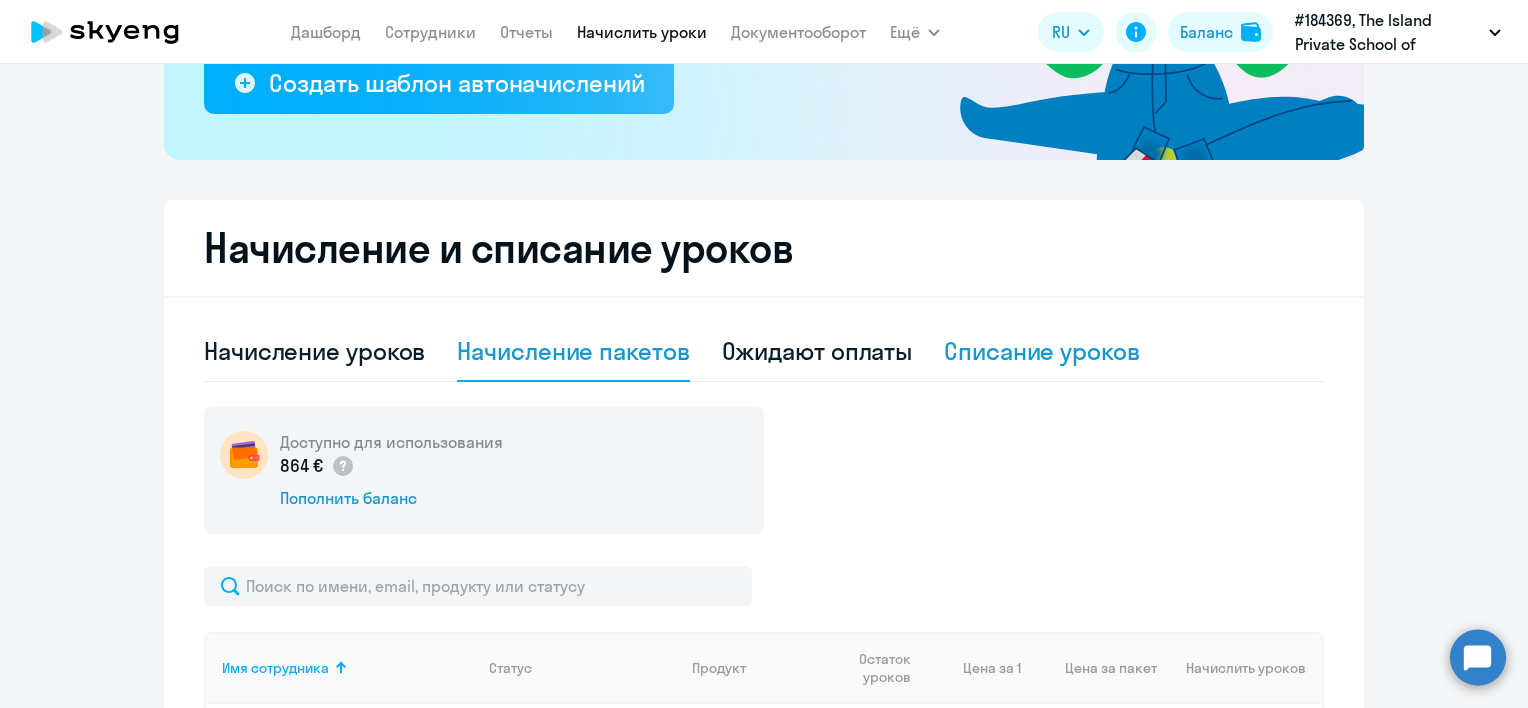 click on "Списание уроков" 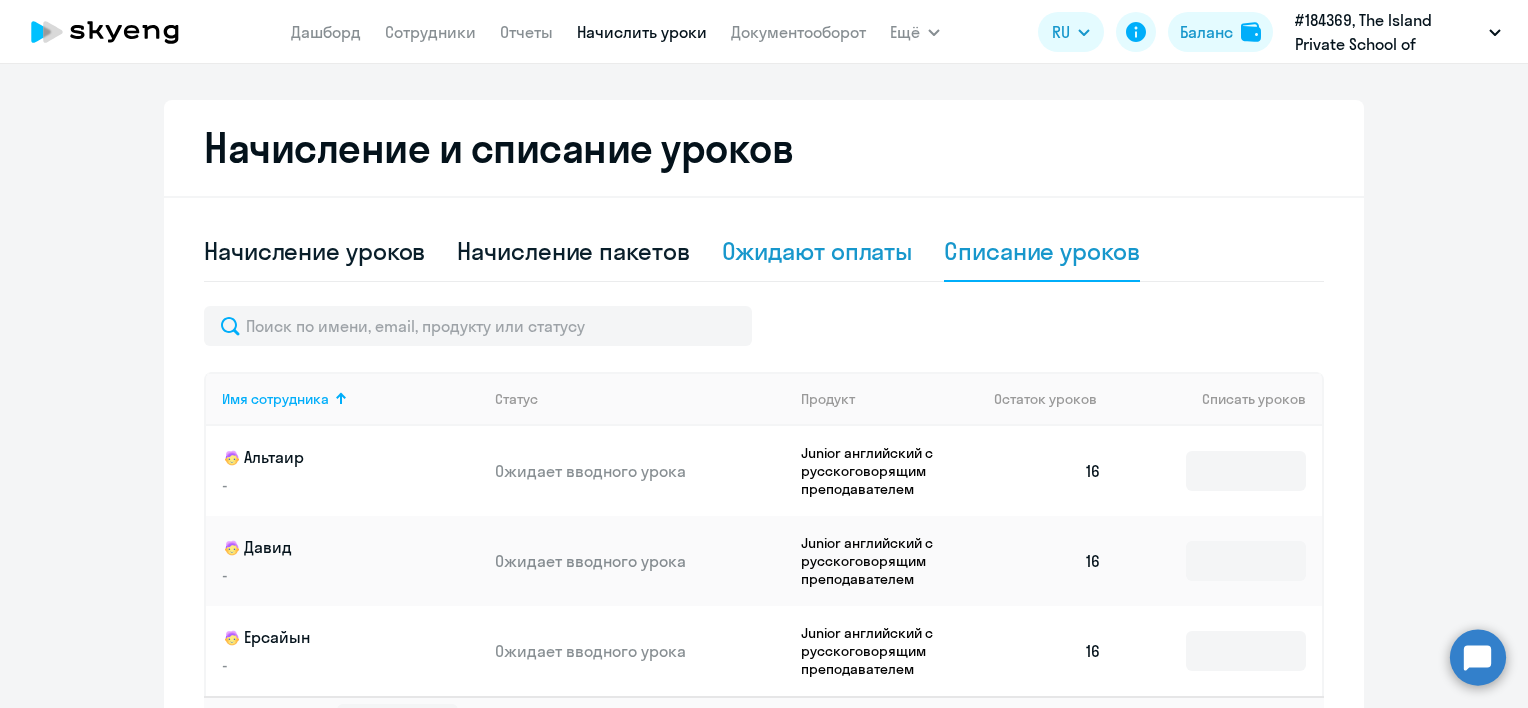 click on "Ожидают оплаты" 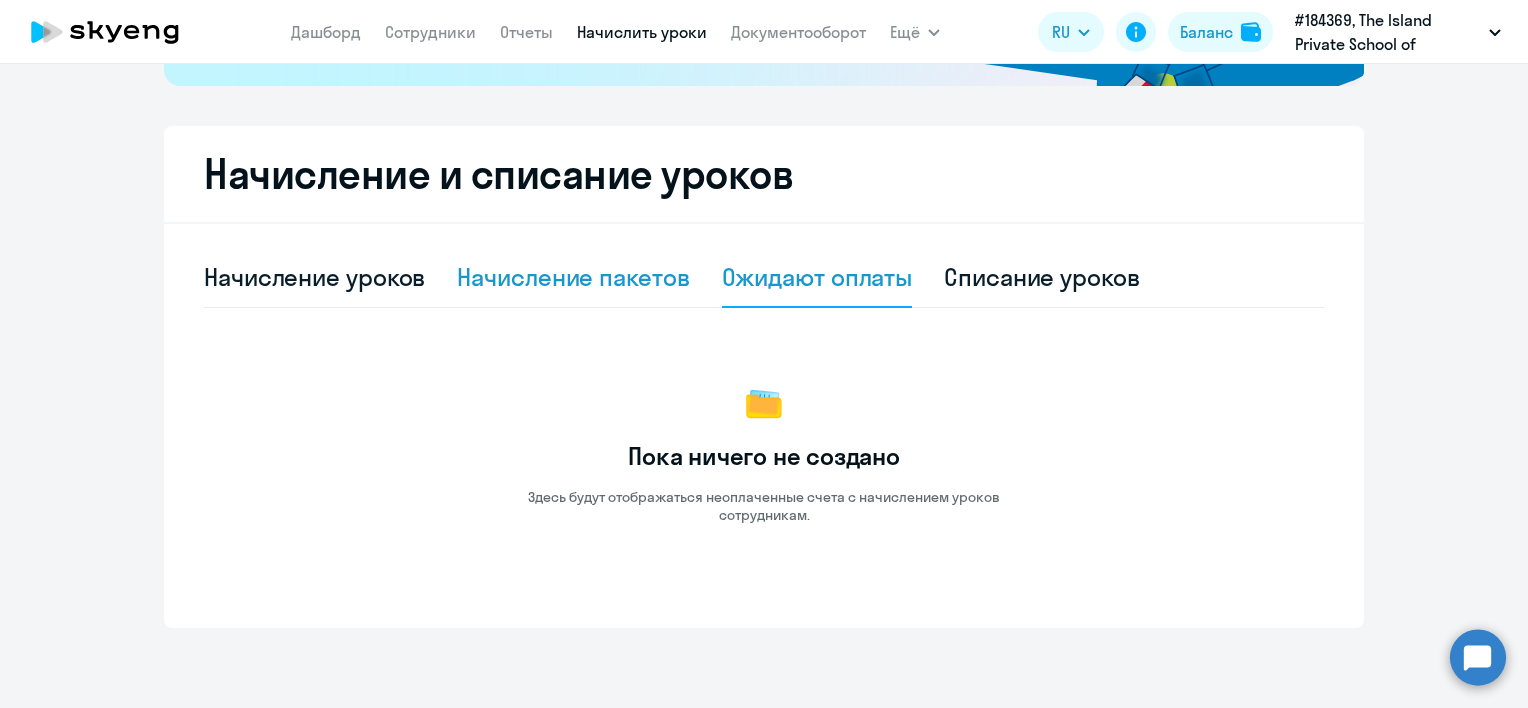 click on "Начисление пакетов" 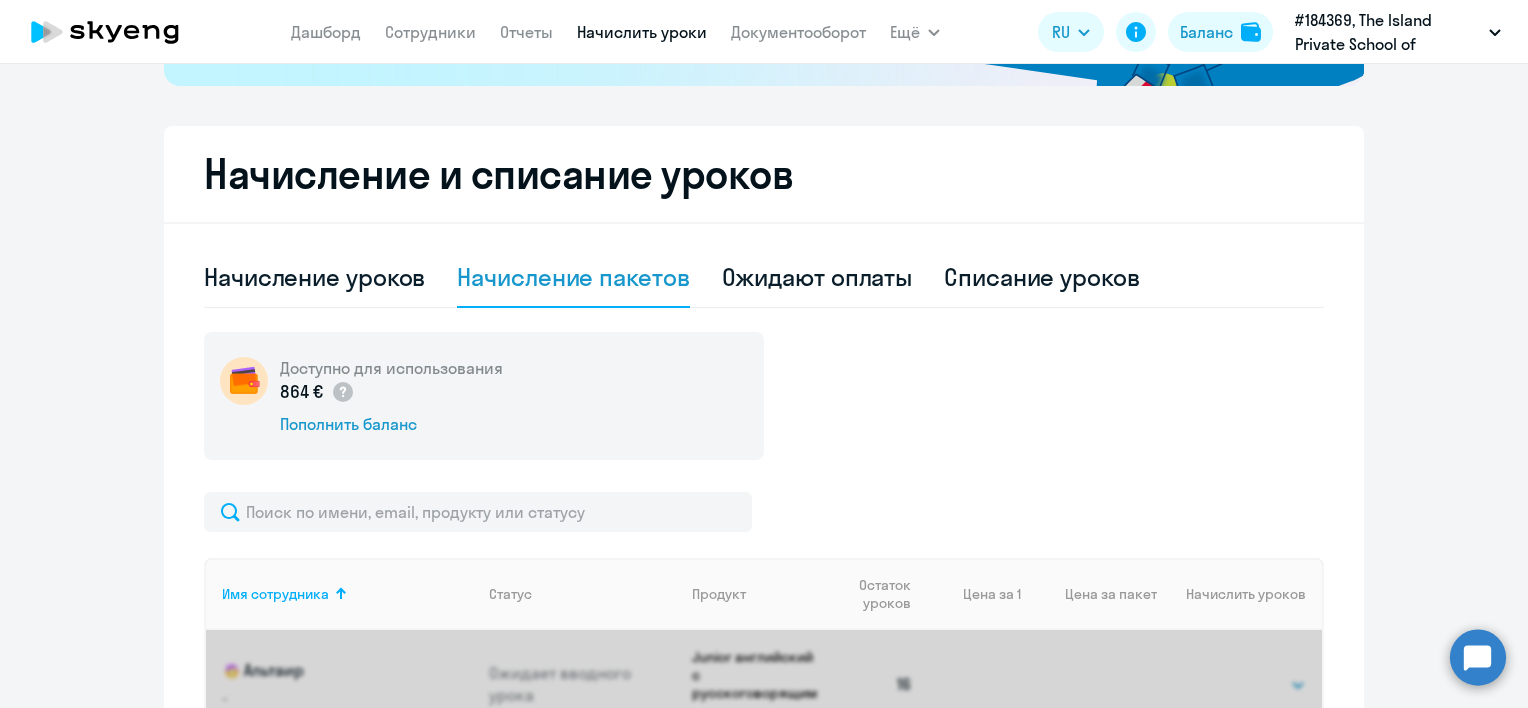 scroll, scrollTop: 500, scrollLeft: 0, axis: vertical 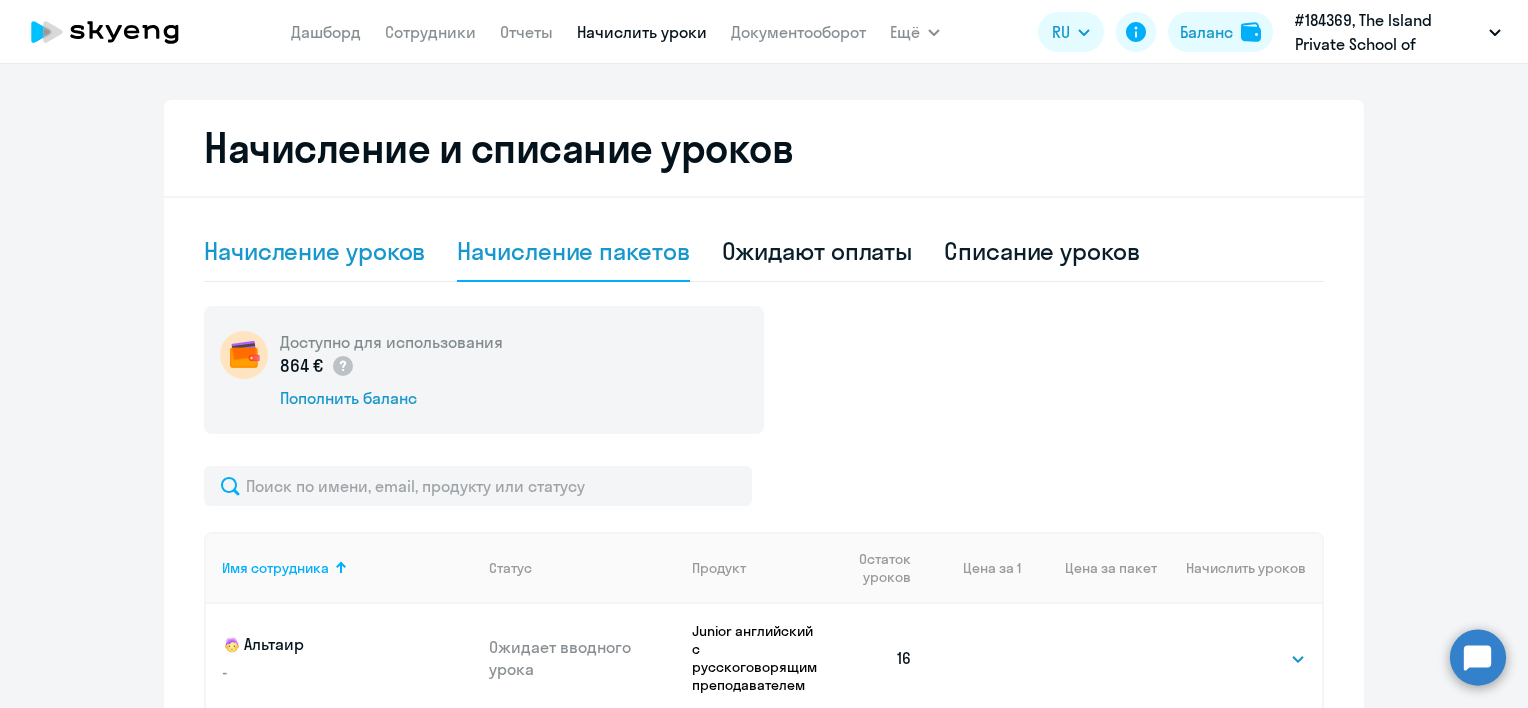click on "Начисление уроков" 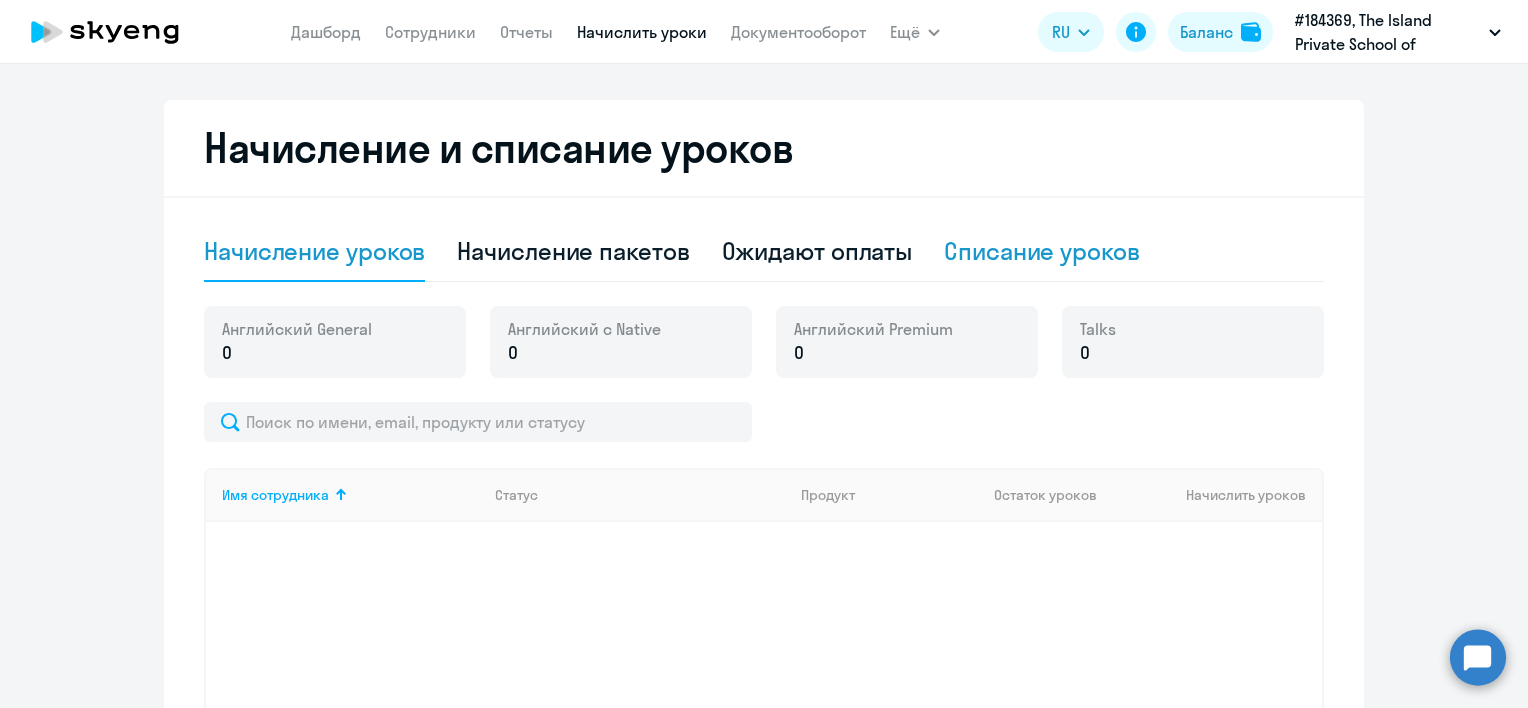 scroll, scrollTop: 0, scrollLeft: 0, axis: both 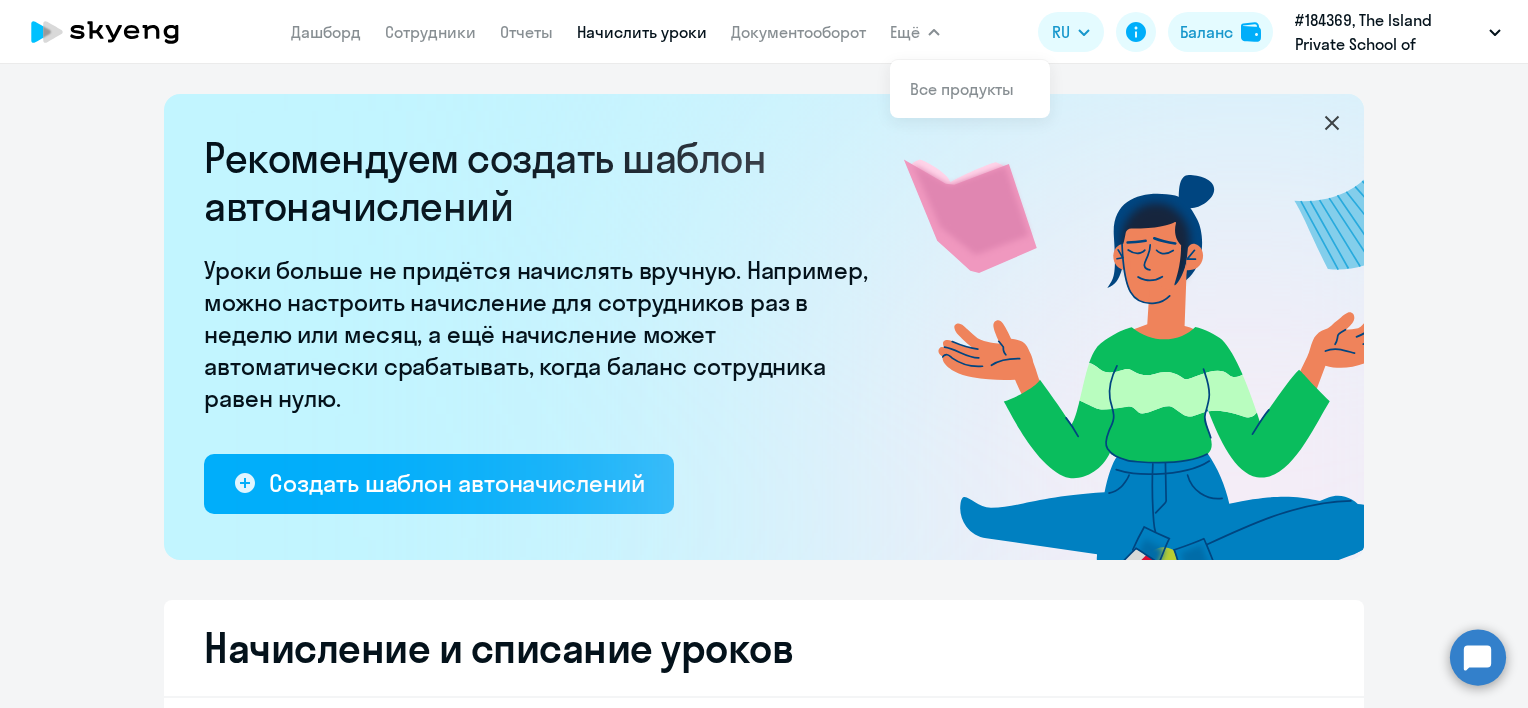 click on "Ещё" at bounding box center [905, 32] 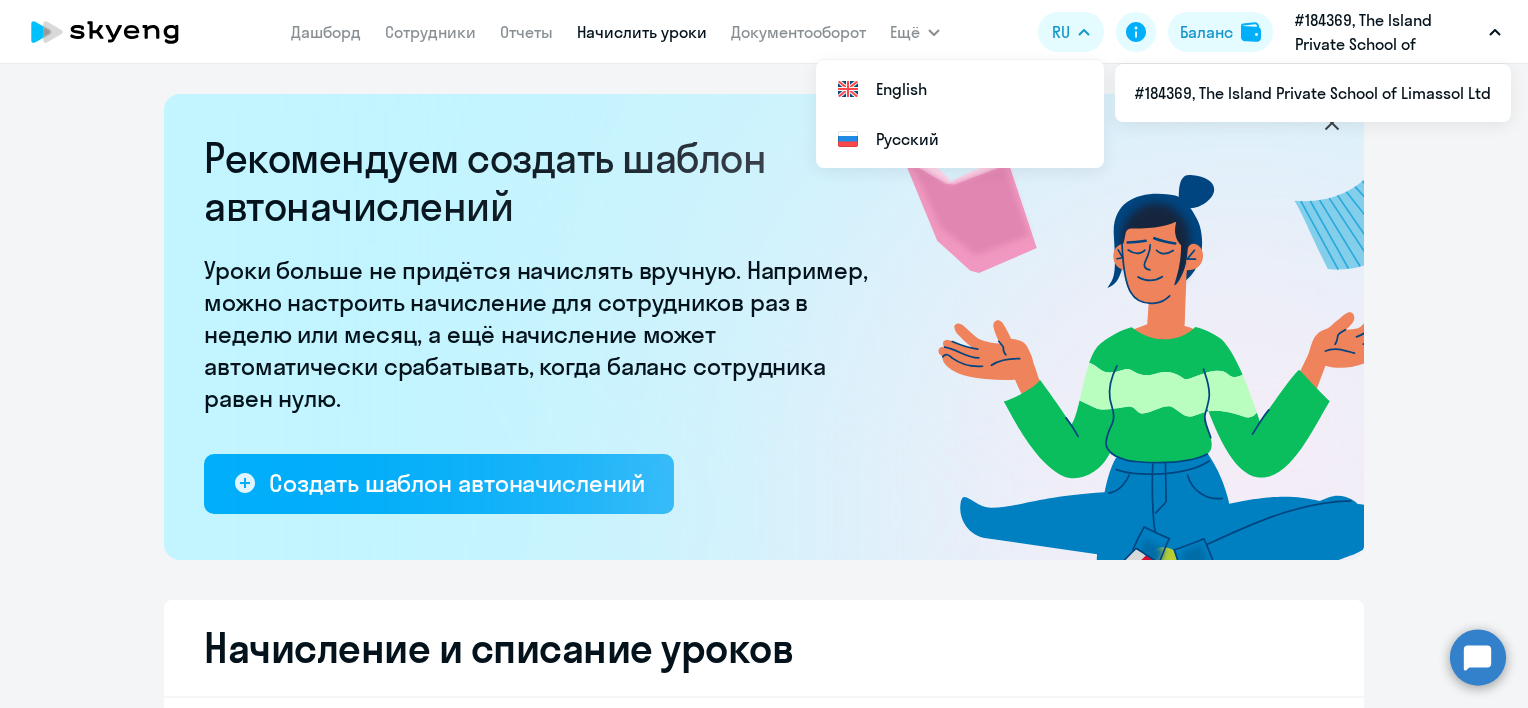 click on "#184369, The Island Private School of Limassol Ltd" at bounding box center (1388, 32) 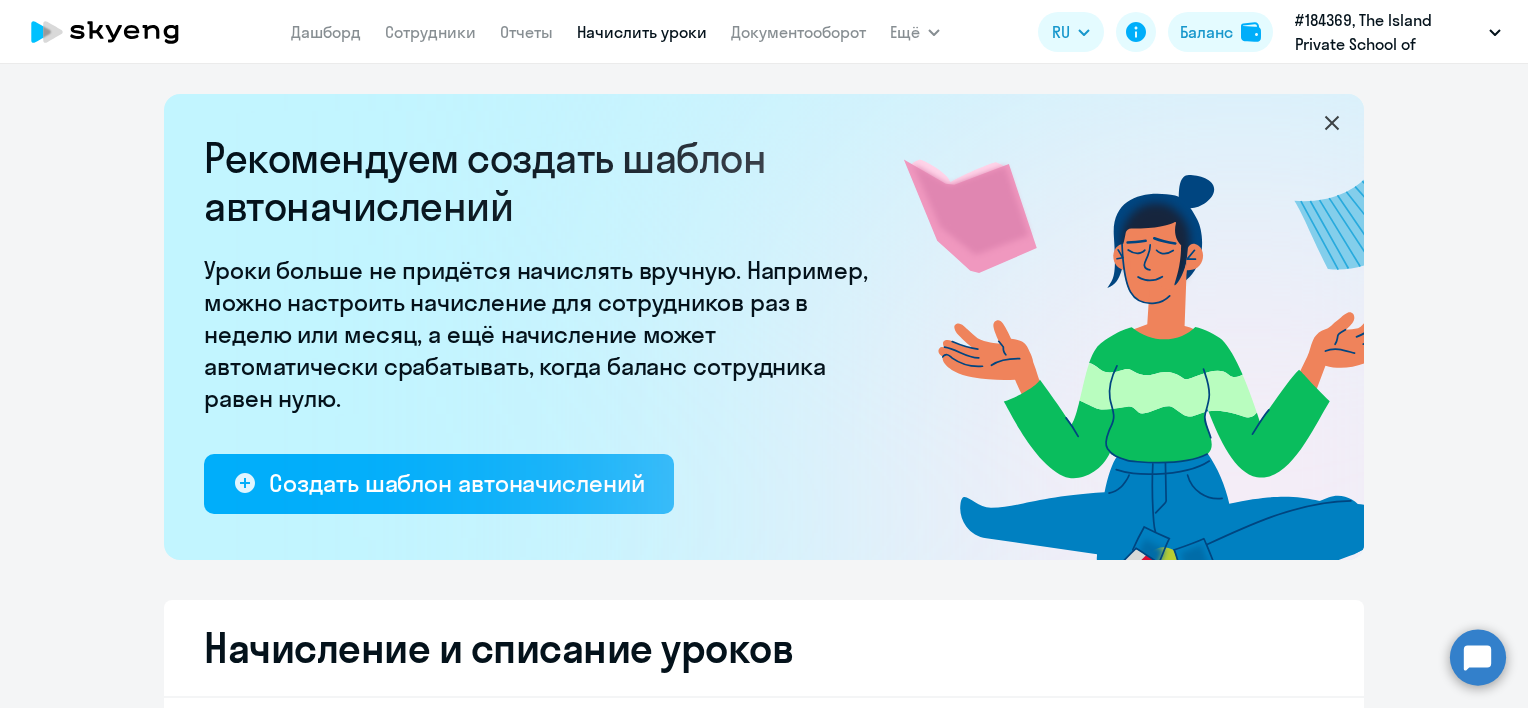 click 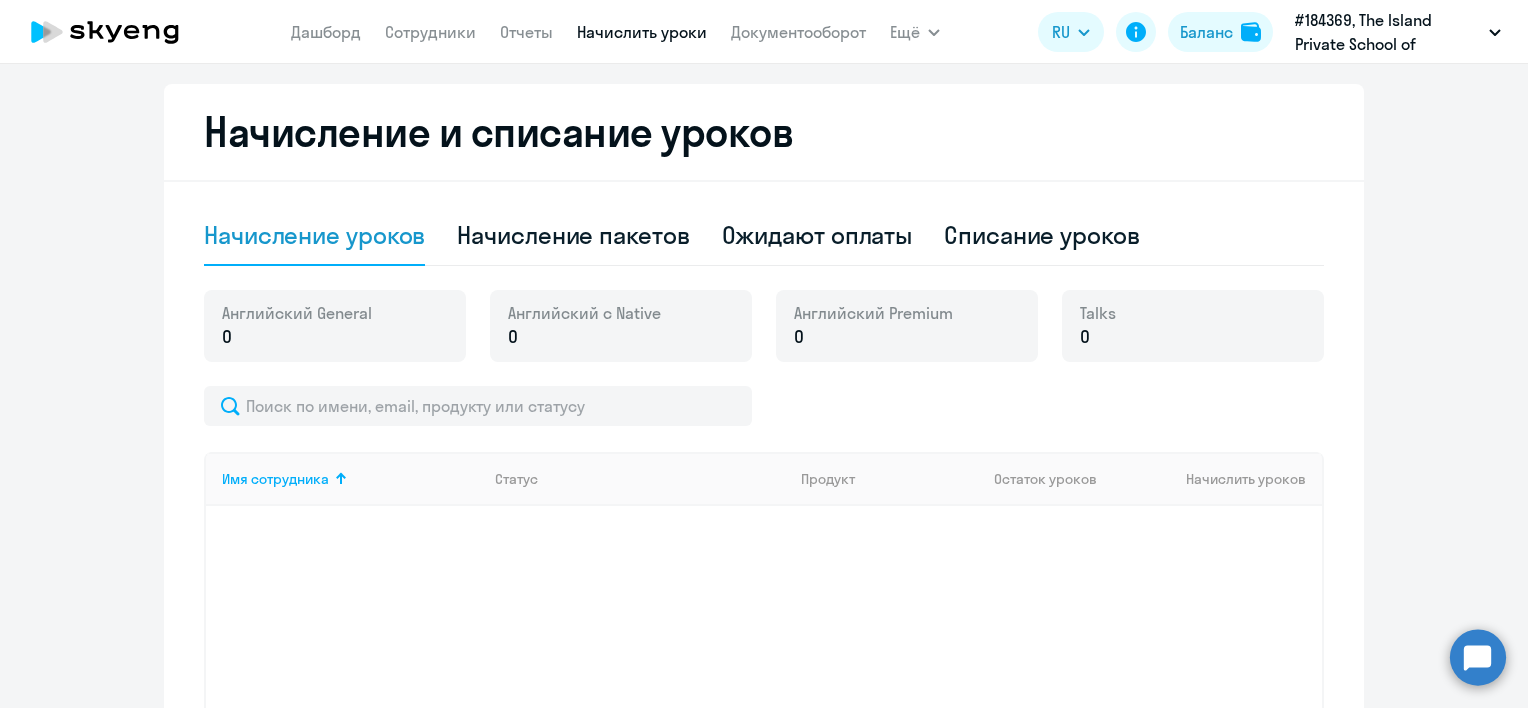 scroll, scrollTop: 400, scrollLeft: 0, axis: vertical 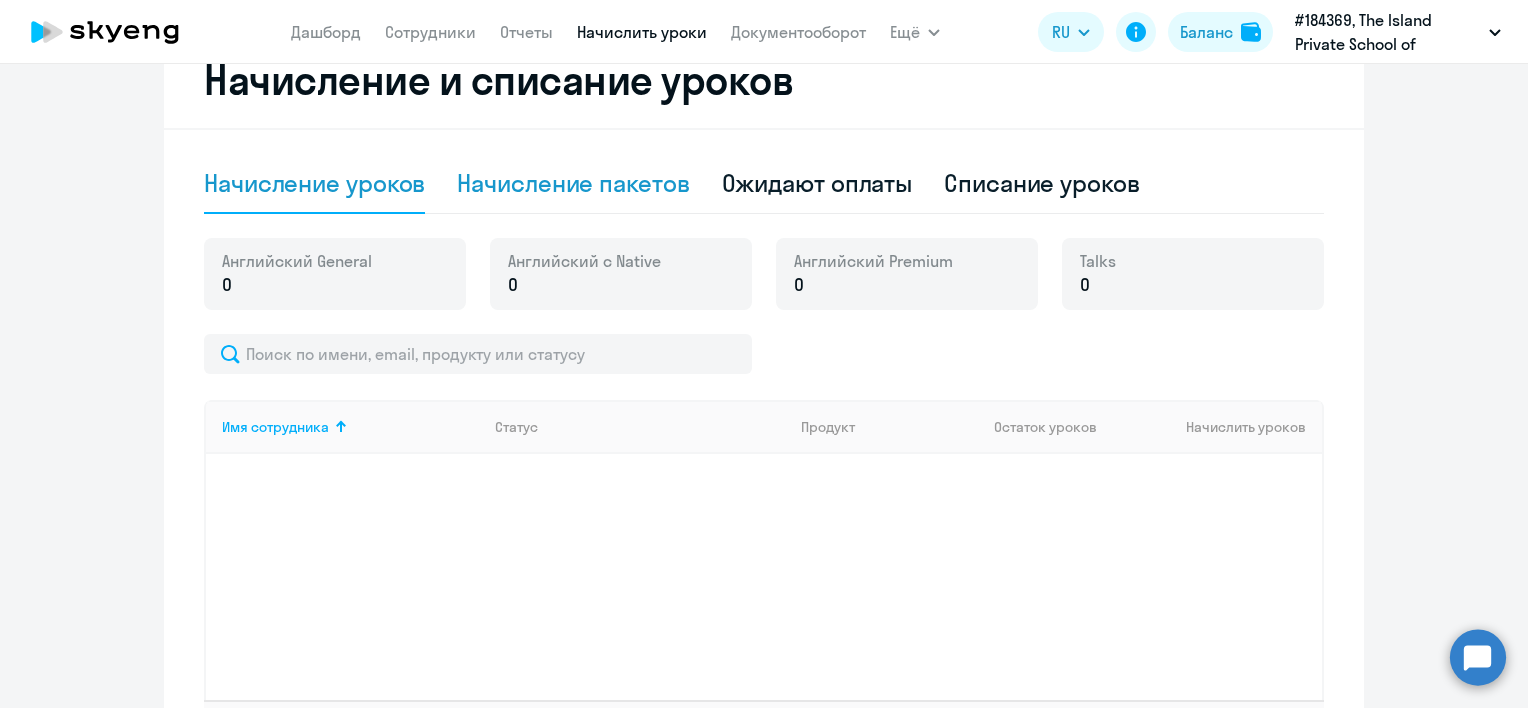 click on "Начисление пакетов" 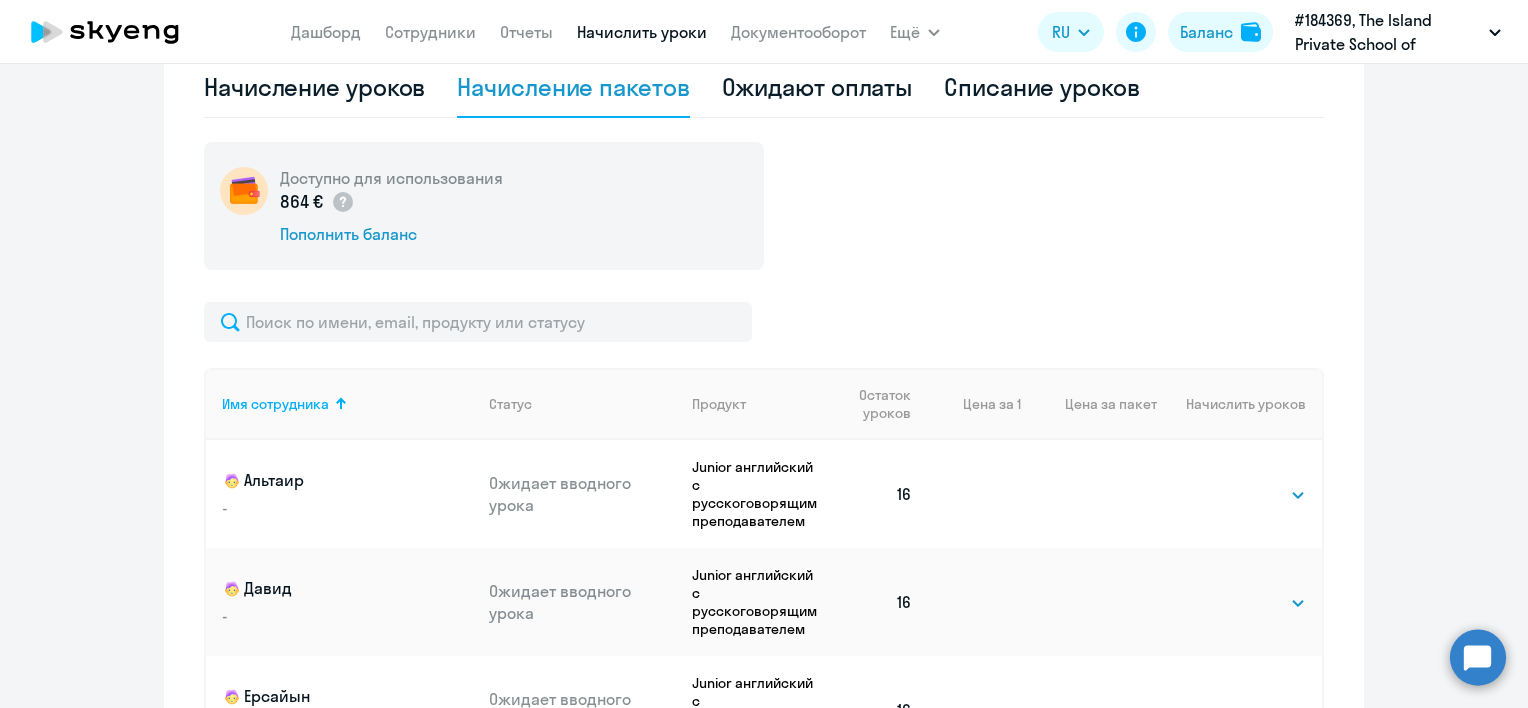 scroll, scrollTop: 700, scrollLeft: 0, axis: vertical 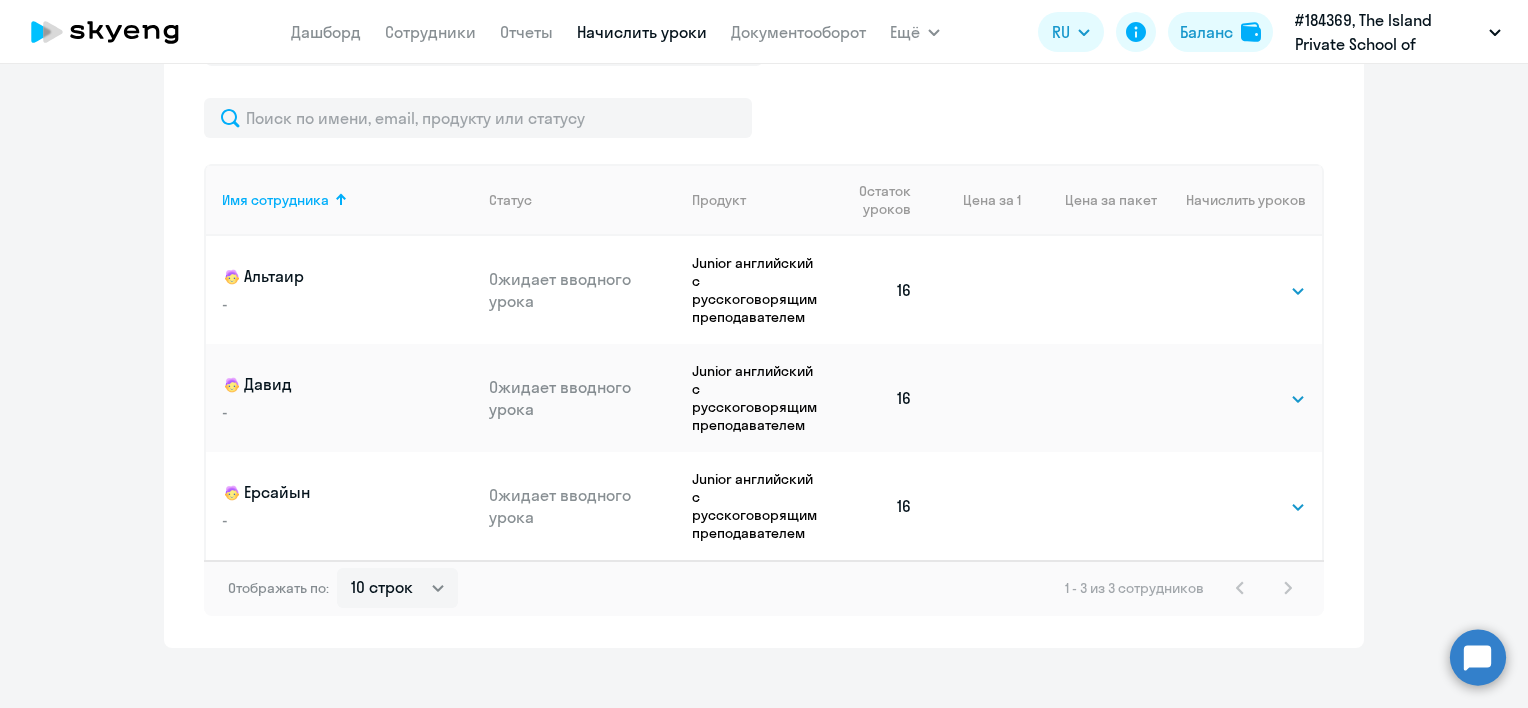 drag, startPoint x: 899, startPoint y: 408, endPoint x: 864, endPoint y: 404, distance: 35.22783 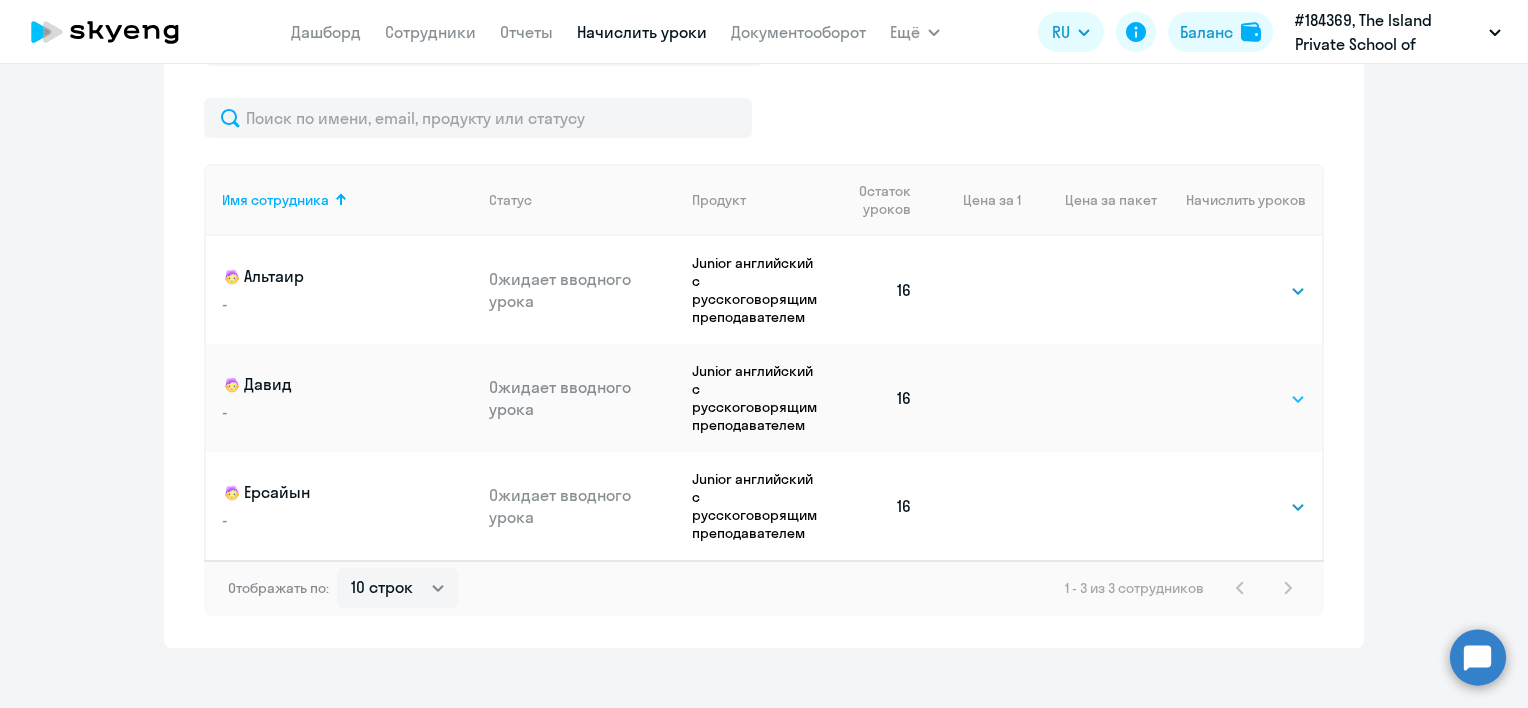click on "Выбрать   4   8   16   32   64   96   128" 